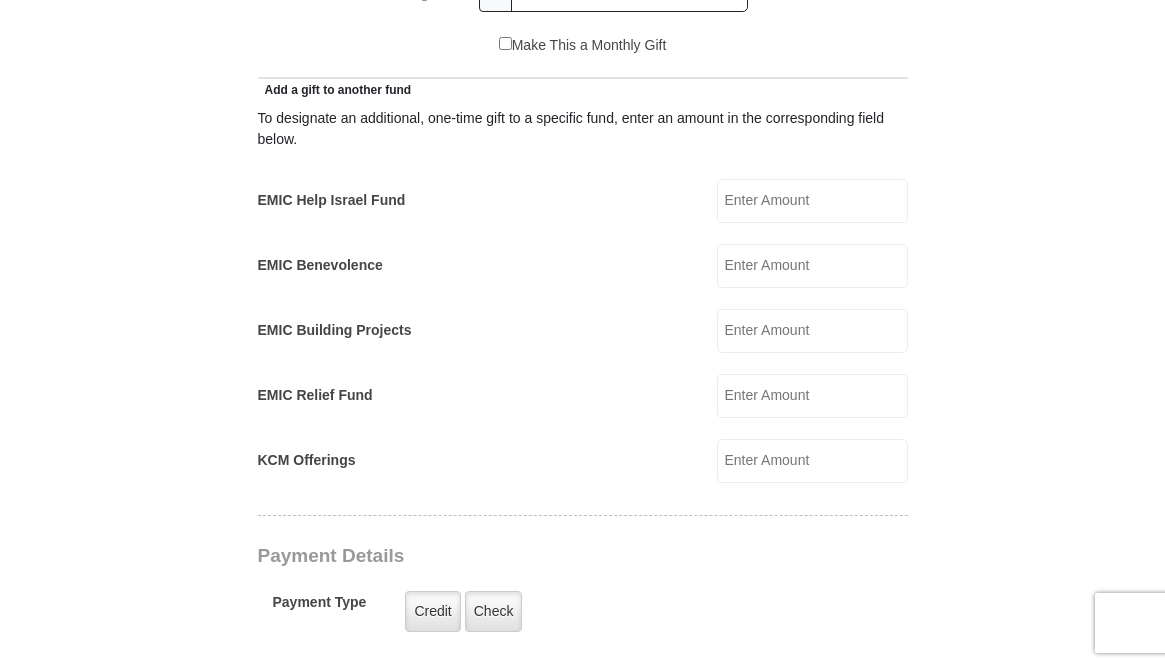 scroll, scrollTop: 1073, scrollLeft: 0, axis: vertical 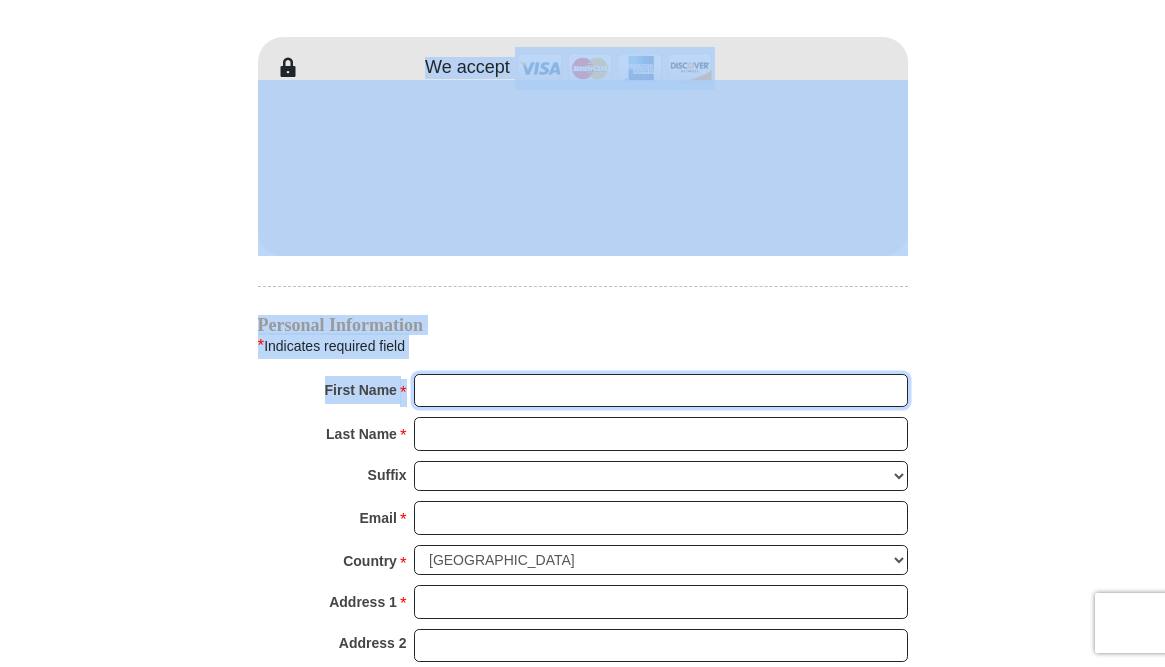 drag, startPoint x: 444, startPoint y: 382, endPoint x: 917, endPoint y: 311, distance: 478.29907 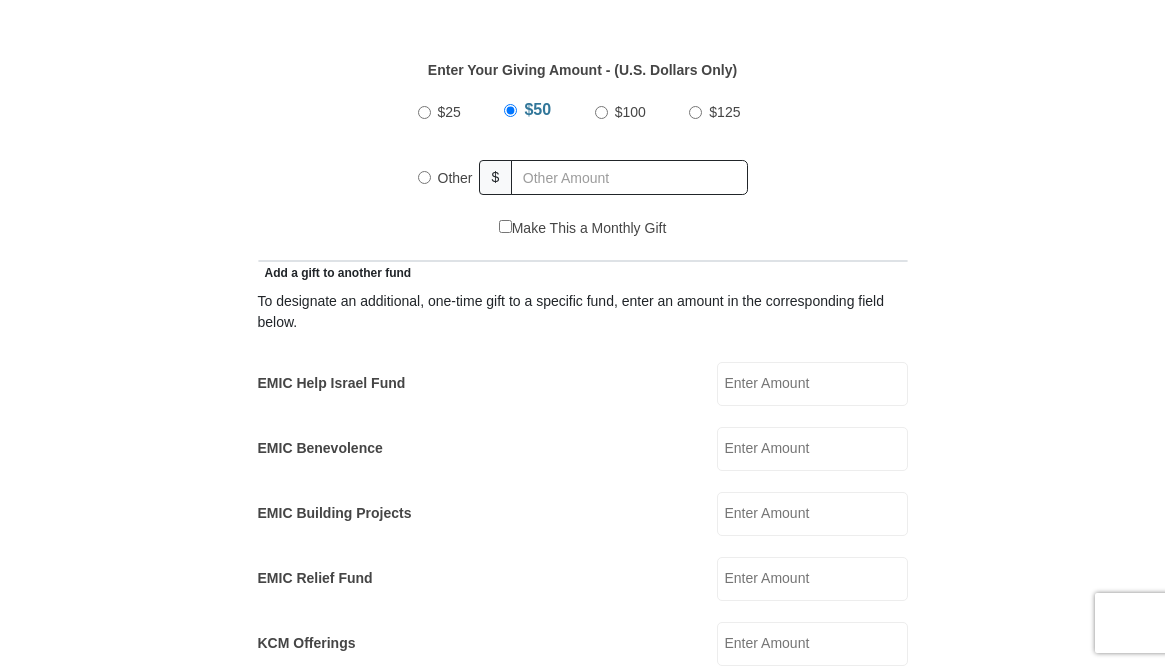 scroll, scrollTop: 1727, scrollLeft: 0, axis: vertical 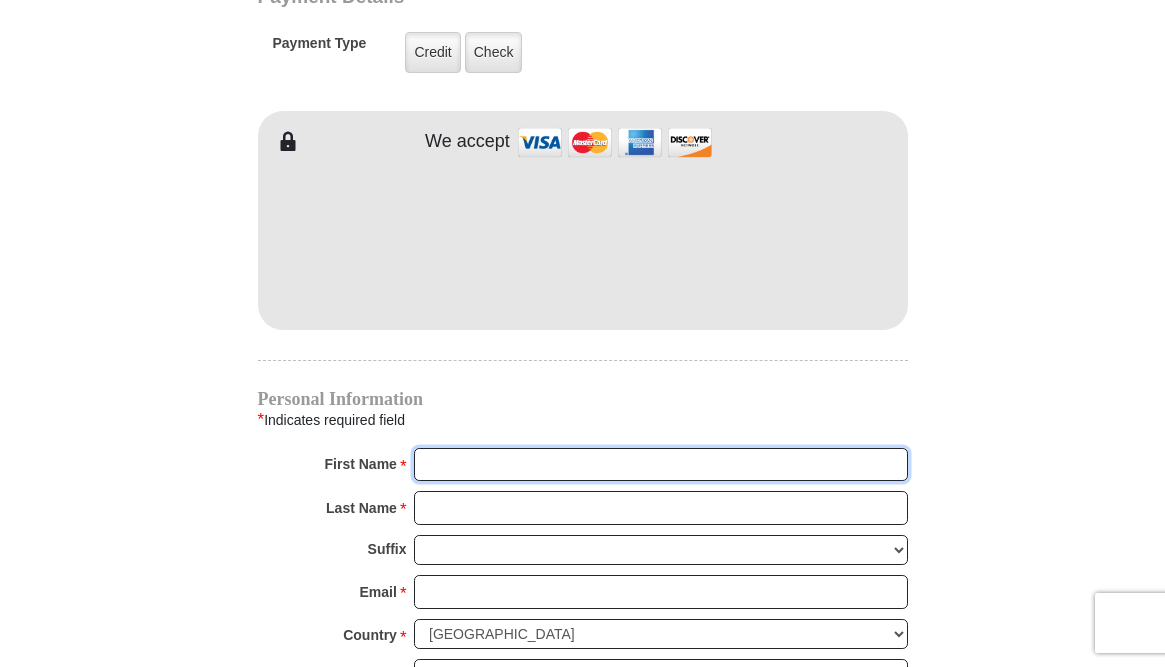 click on "First Name
*" at bounding box center [661, 465] 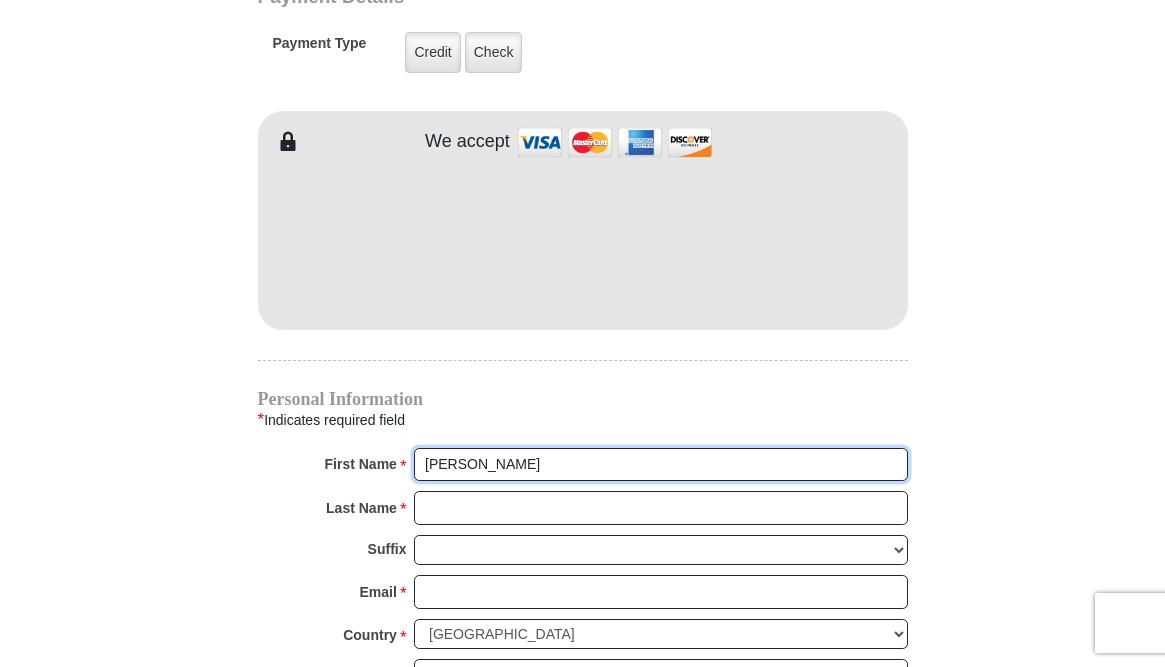 type on "[PERSON_NAME]" 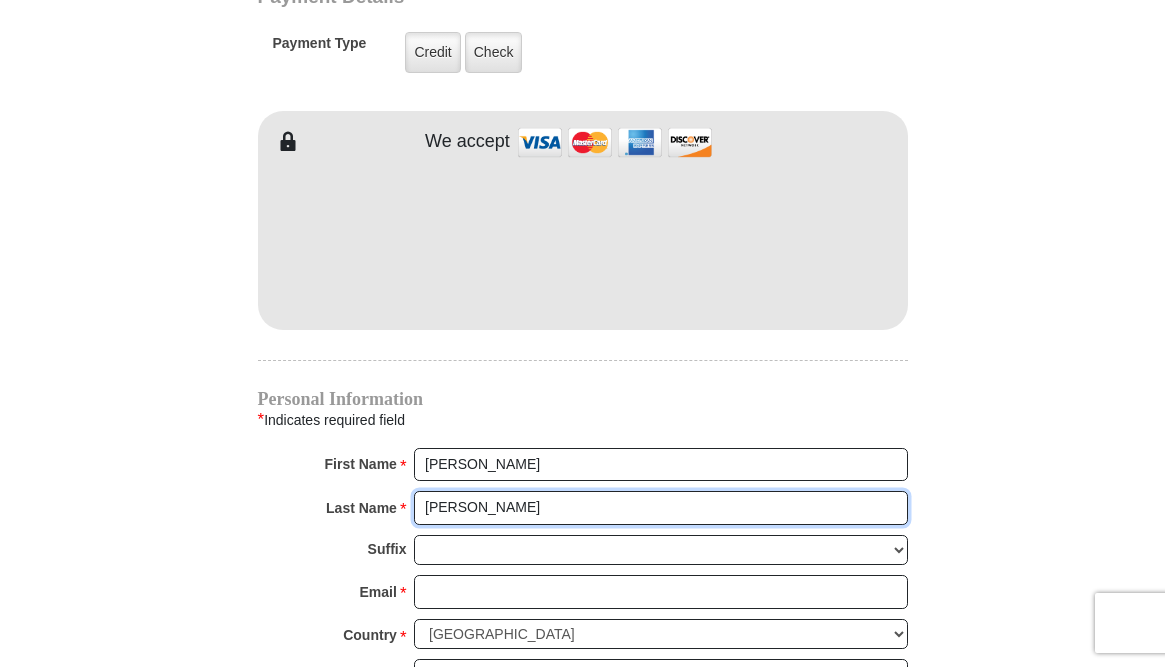 type on "[PERSON_NAME]" 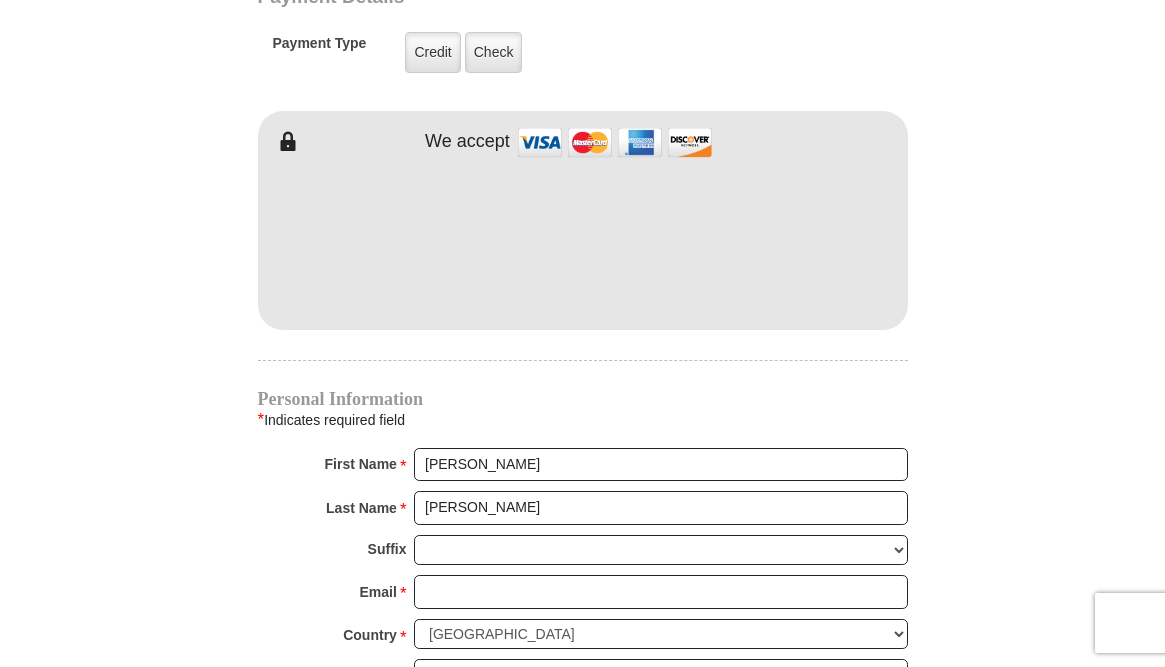type on "4712 Waterford D" 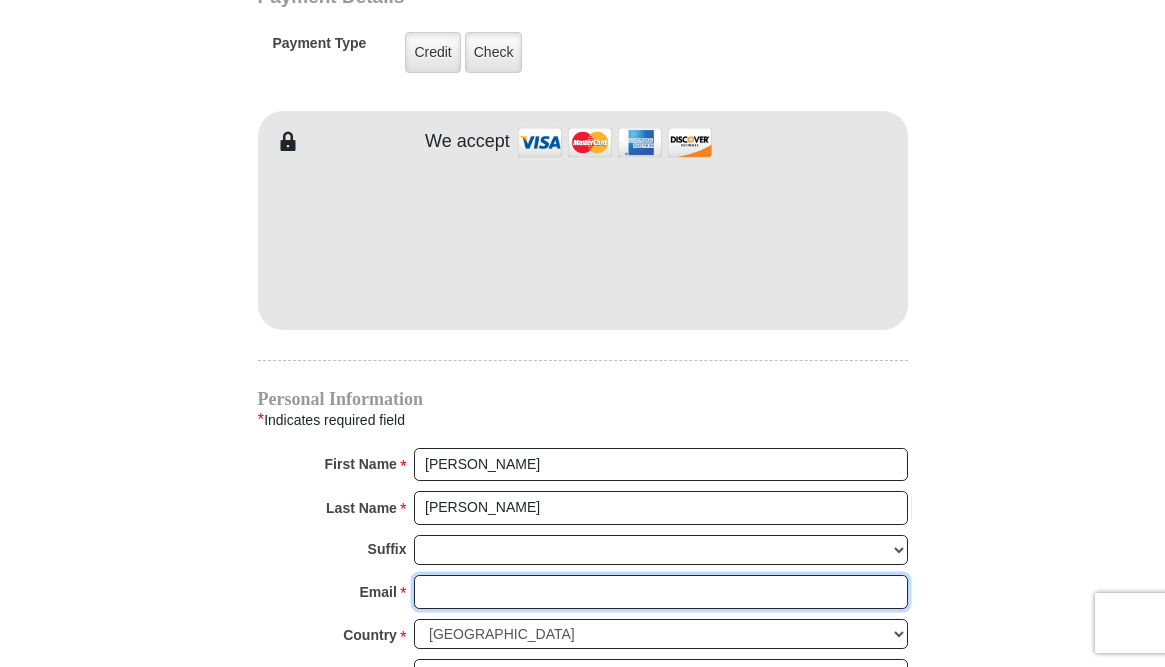 type on "[EMAIL_ADDRESS][DOMAIN_NAME]" 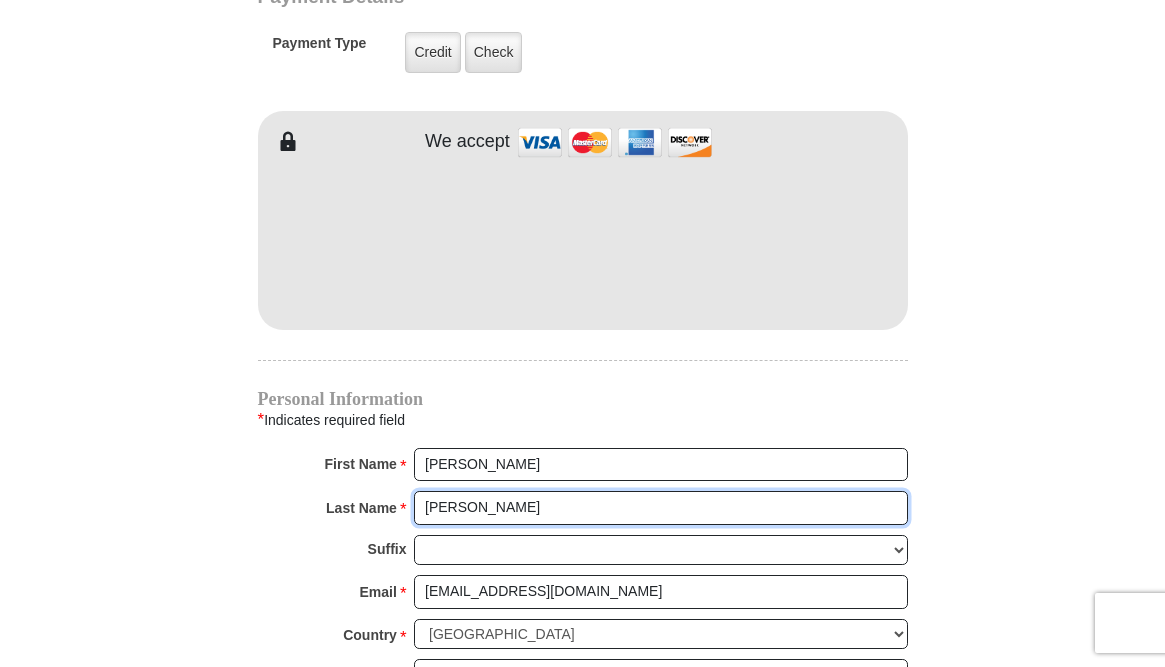 type on "4712 Waterford D" 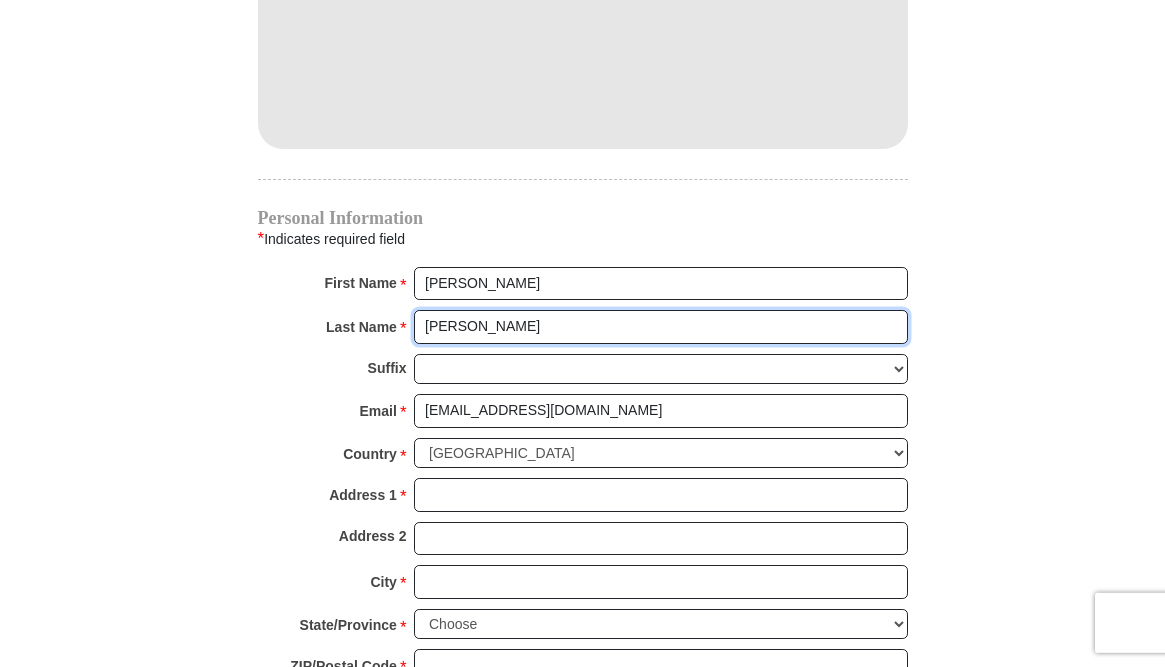 scroll, scrollTop: 1836, scrollLeft: 0, axis: vertical 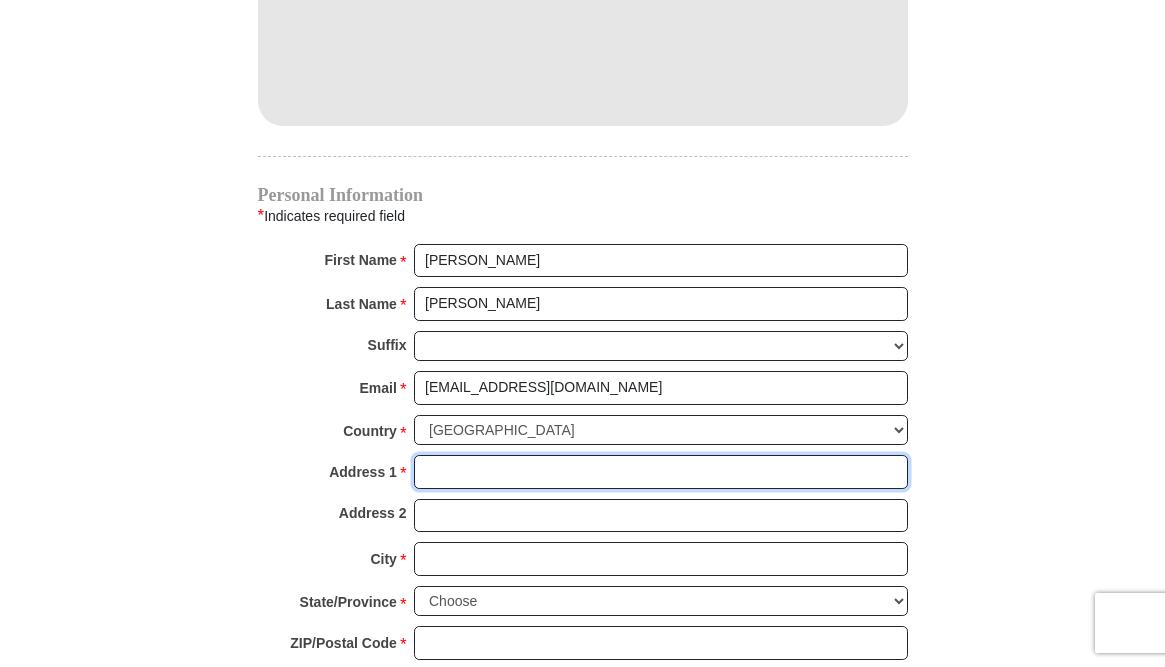 click on "Address 1
*" at bounding box center (661, 472) 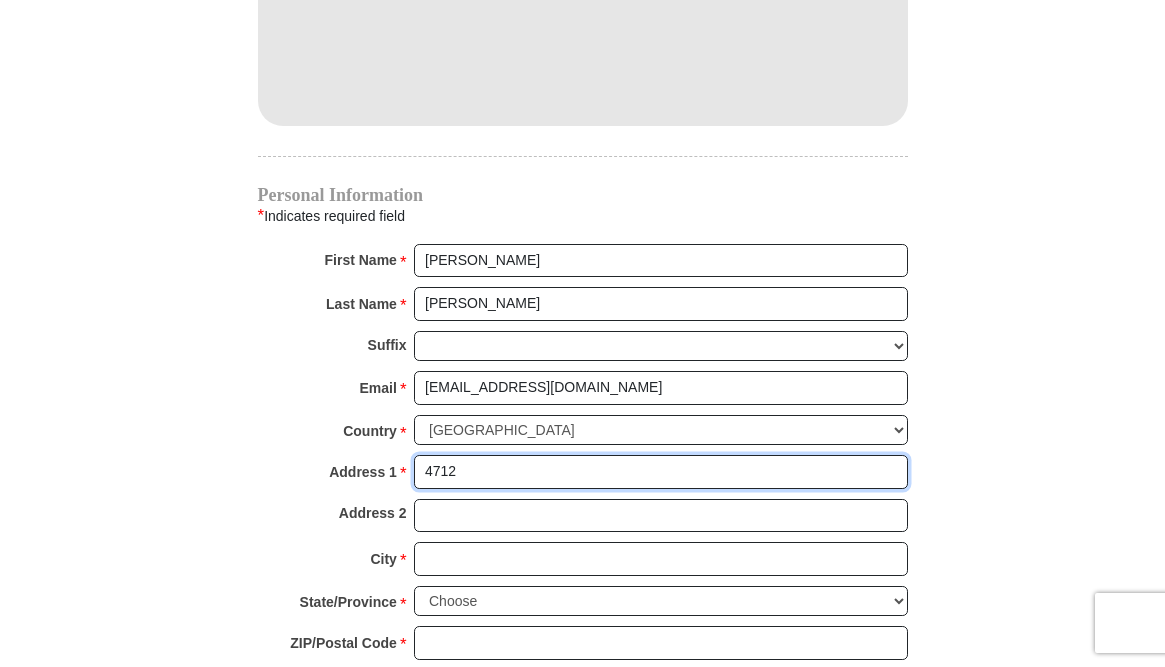 type on "[STREET_ADDRESS]" 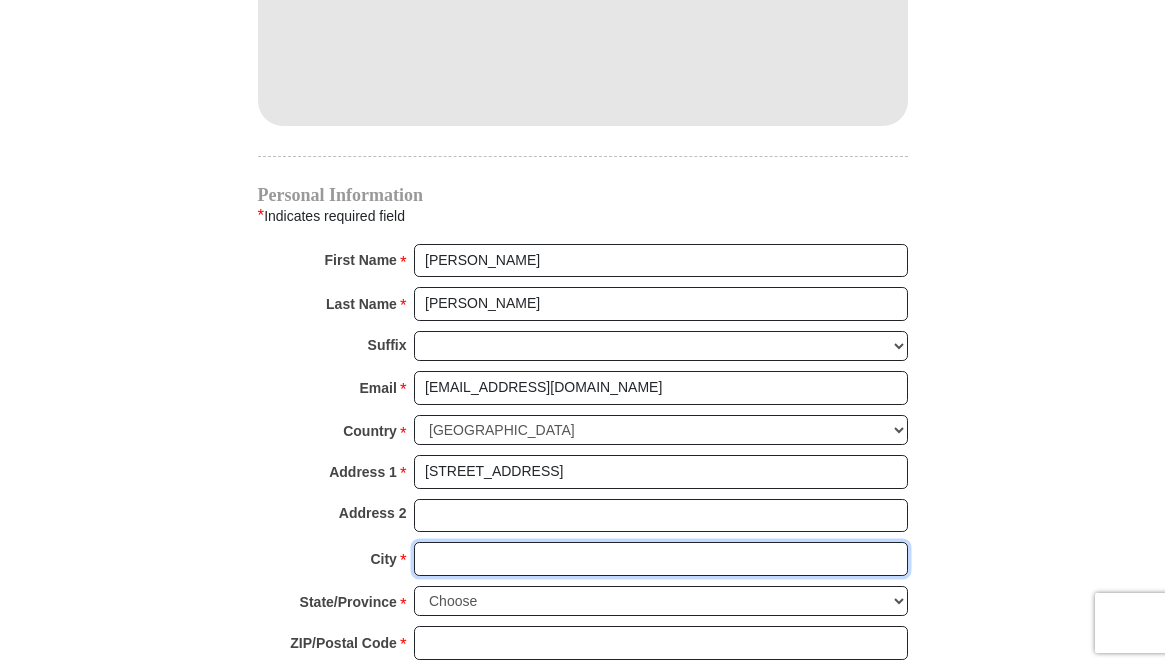 type on "[GEOGRAPHIC_DATA]" 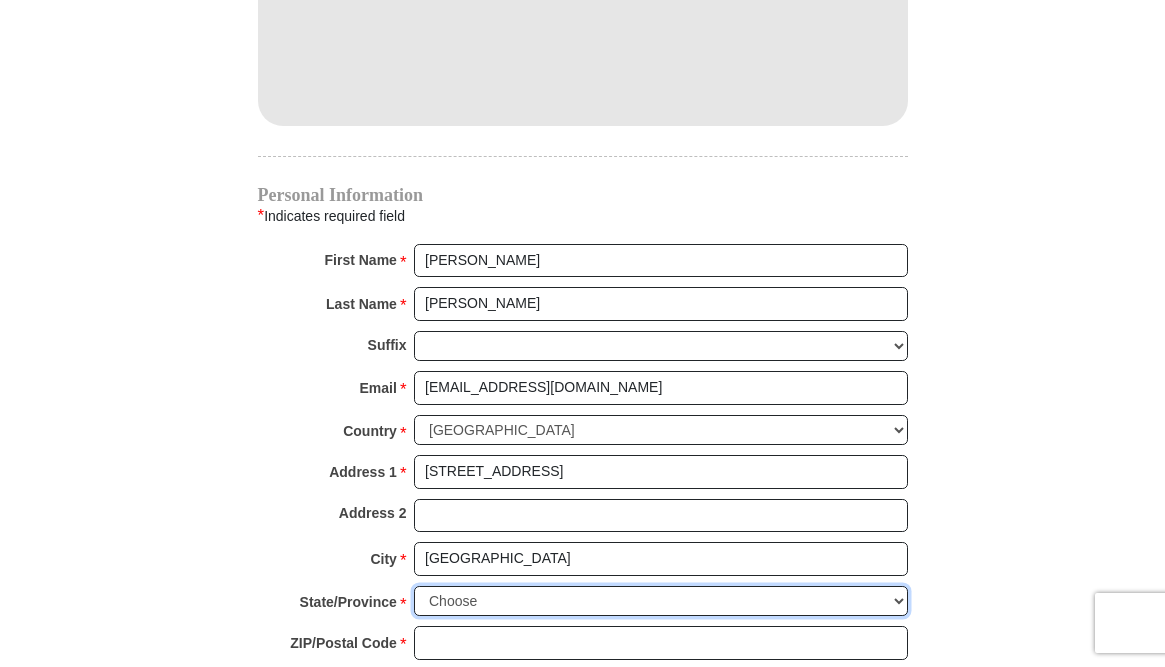 select on "[GEOGRAPHIC_DATA]" 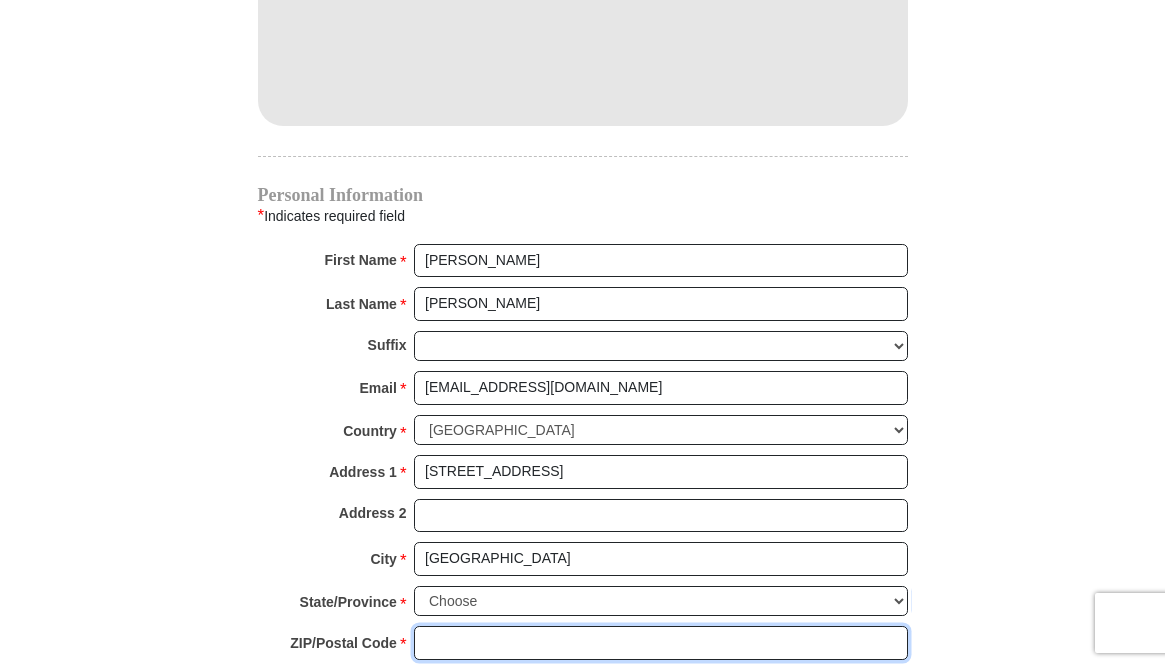 type on "76179" 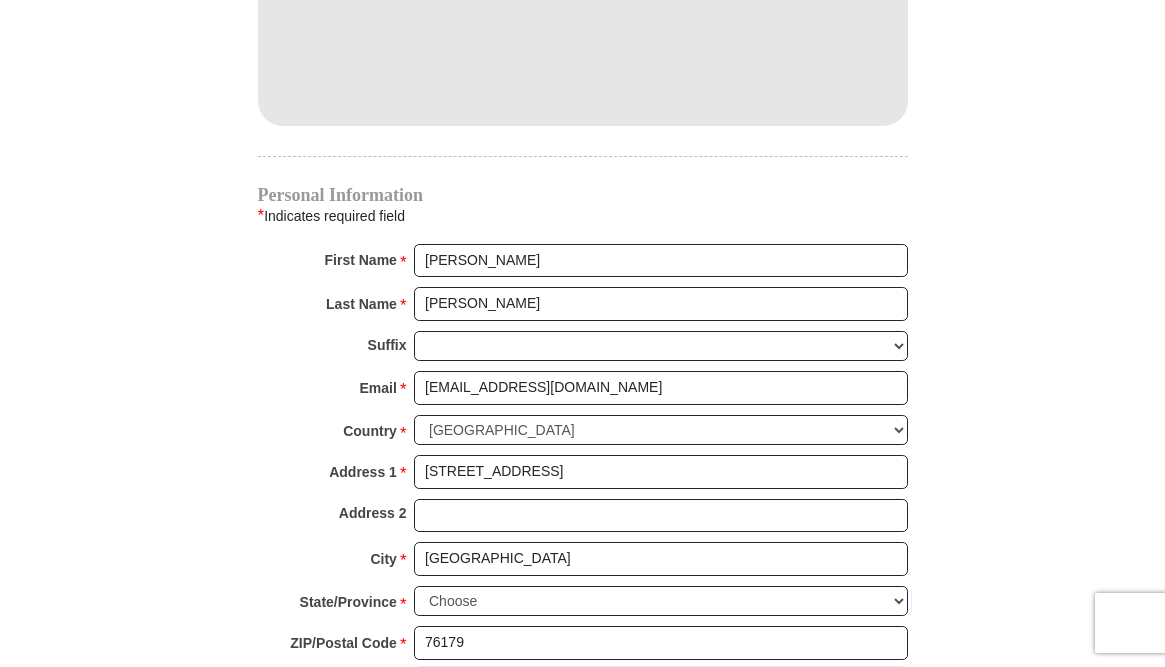 type on "5178968491" 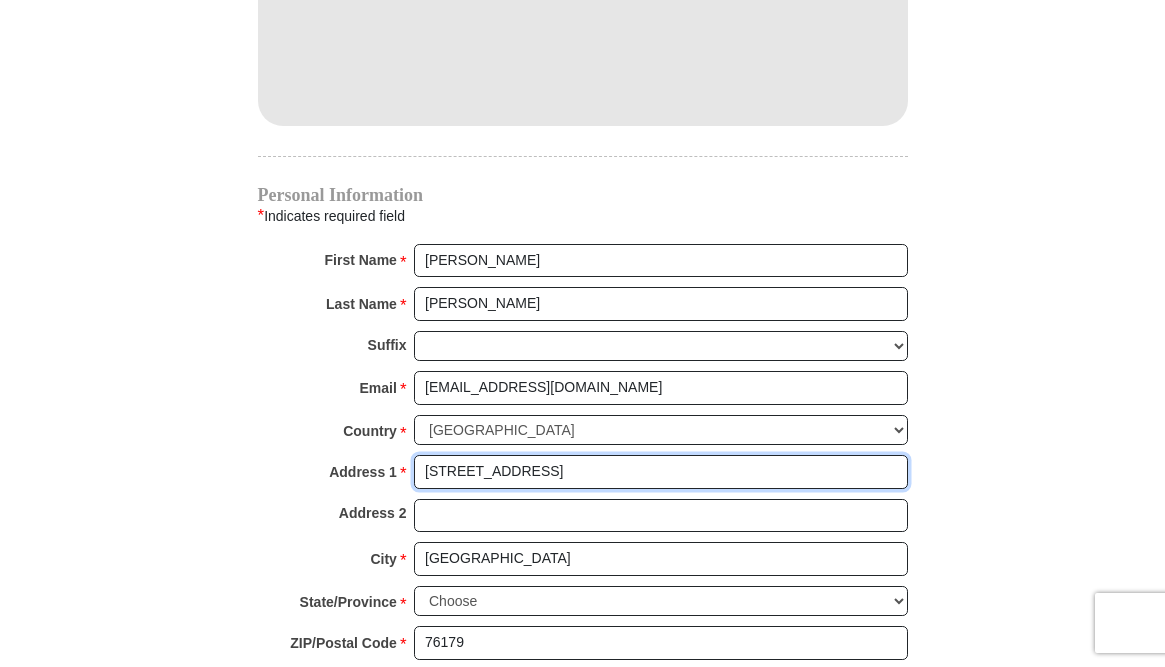type 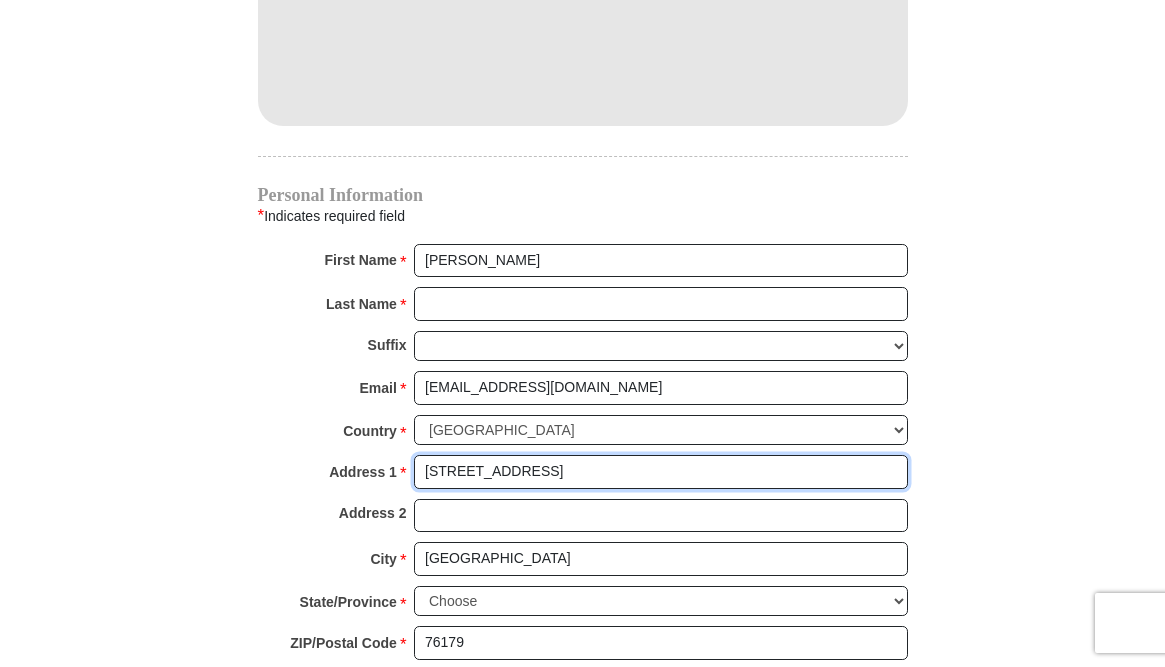 type 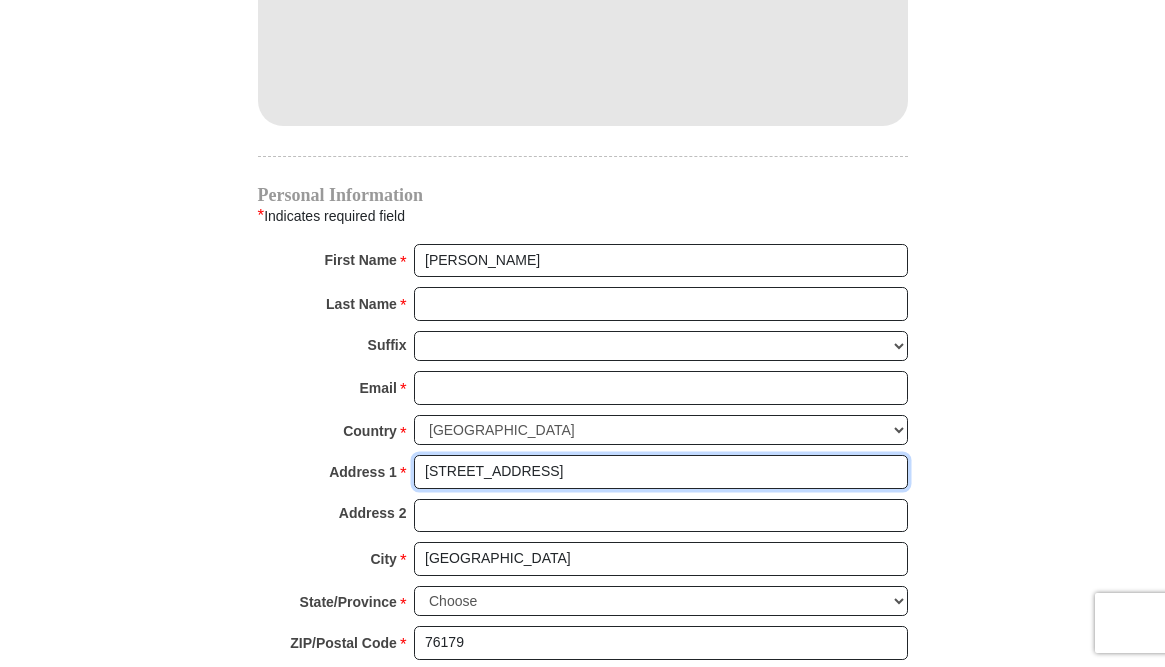 select 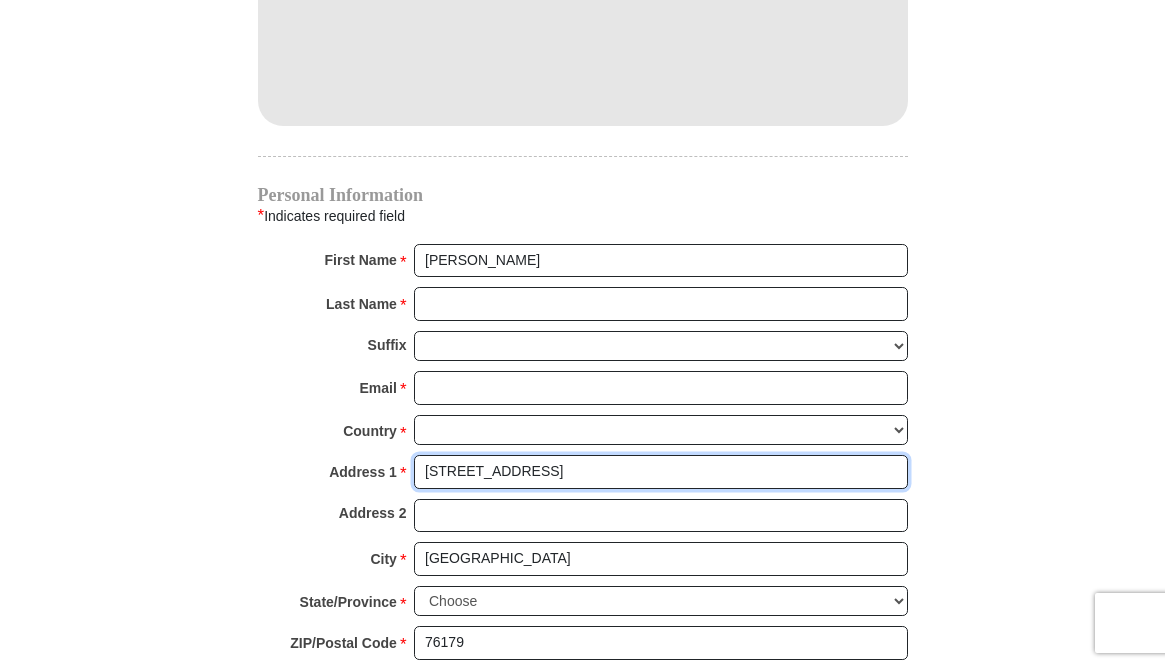 select 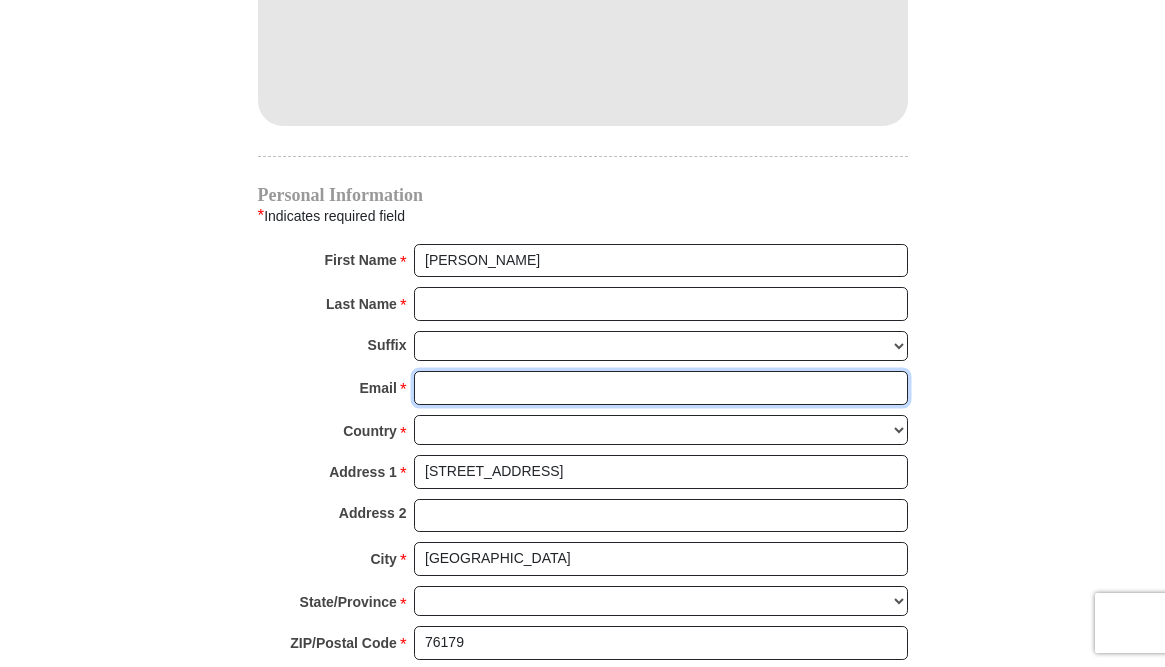 click on "Email
*" at bounding box center (661, 388) 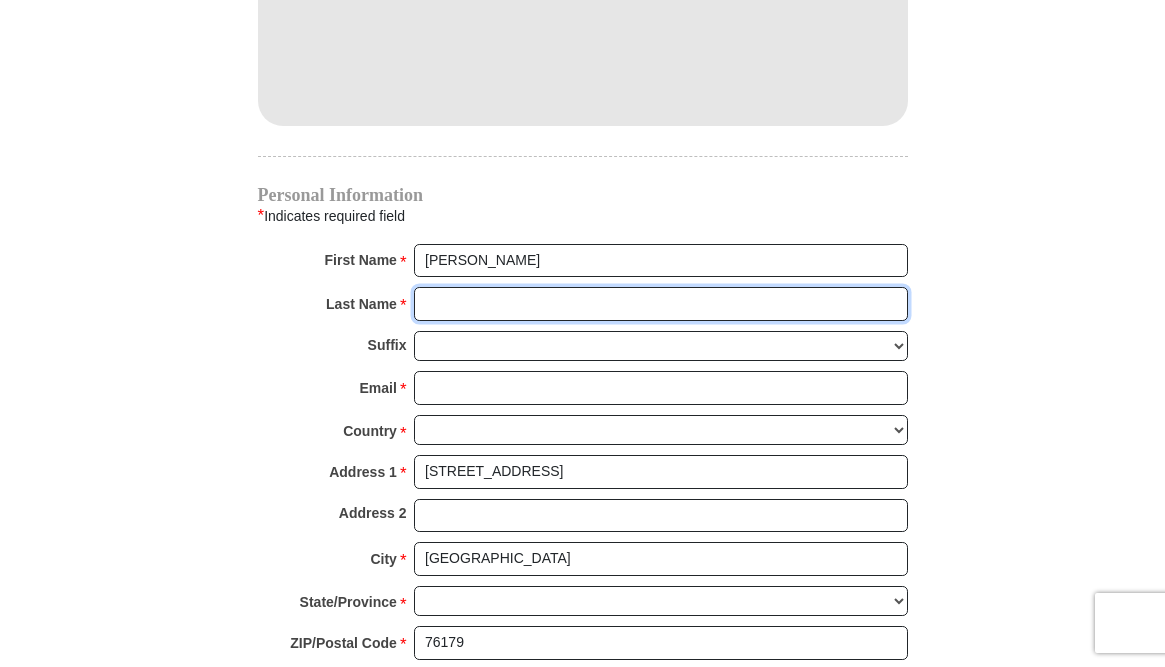 click on "Last Name
*" at bounding box center (661, 304) 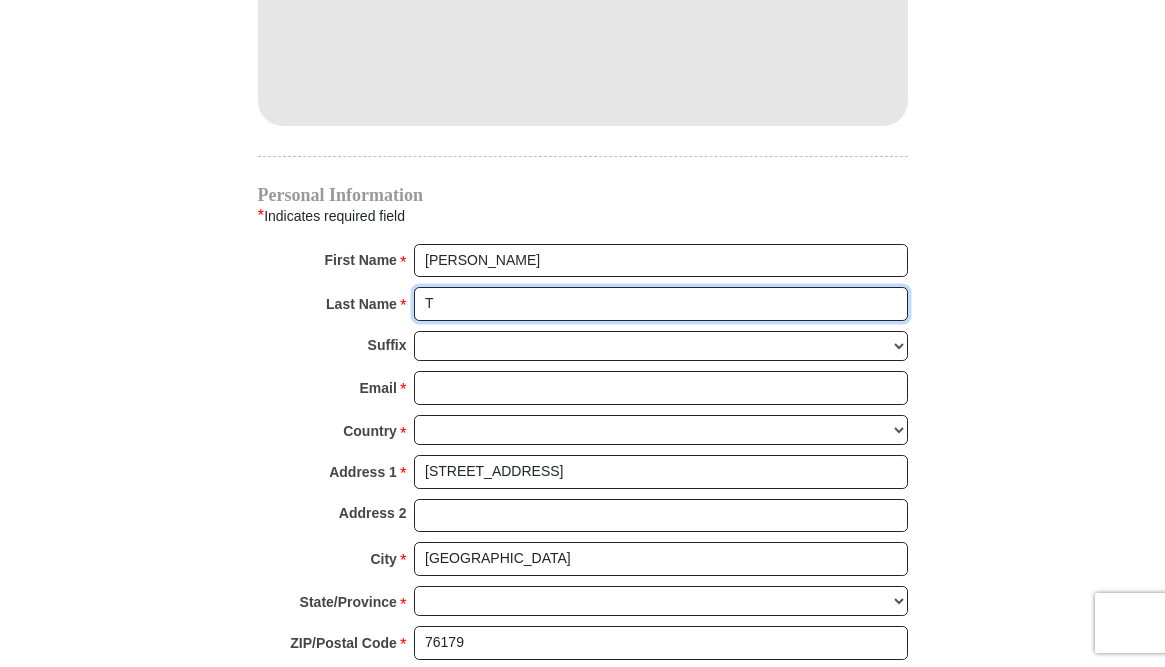 type on "T" 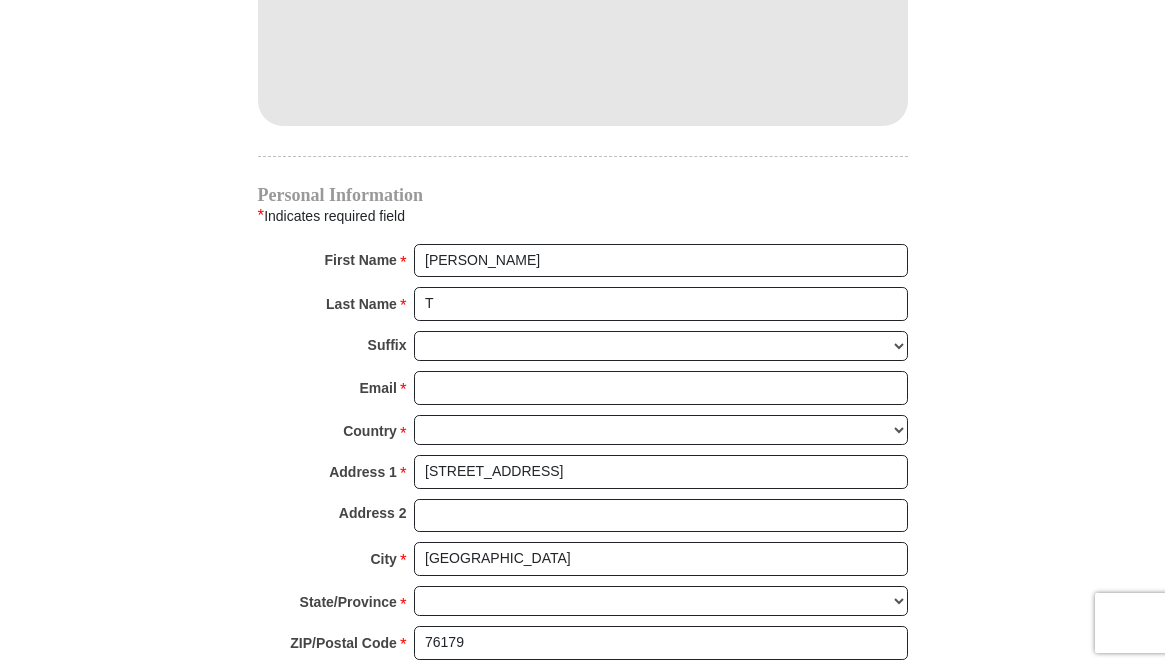 type on "[STREET_ADDRESS]" 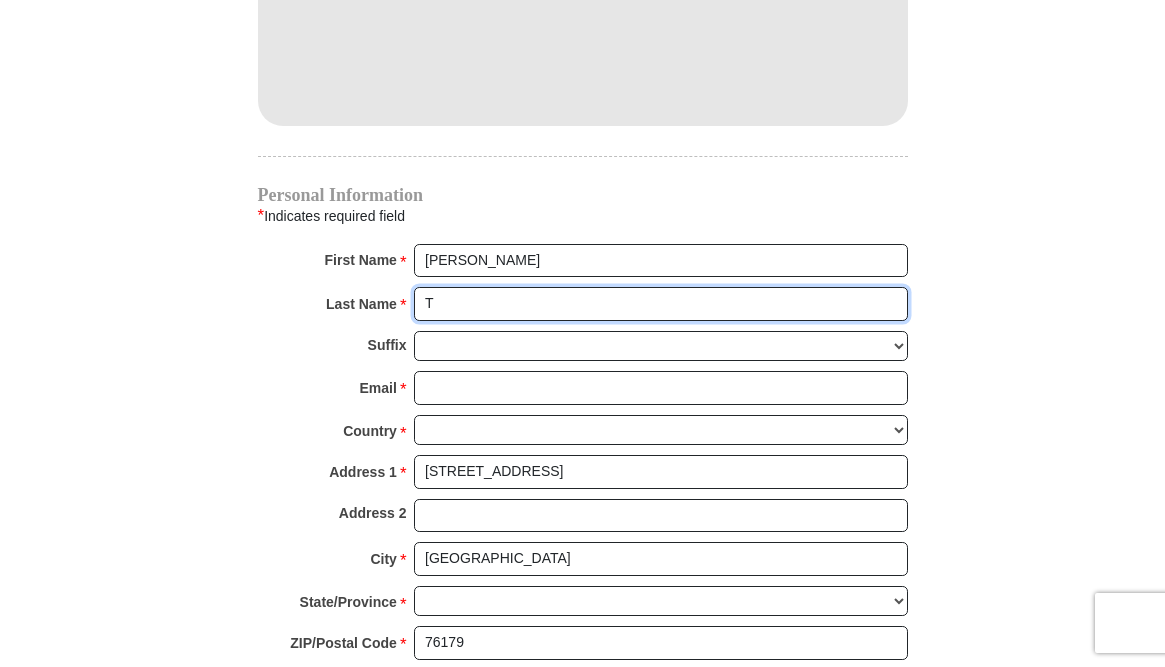 type on "TedhamsHoward" 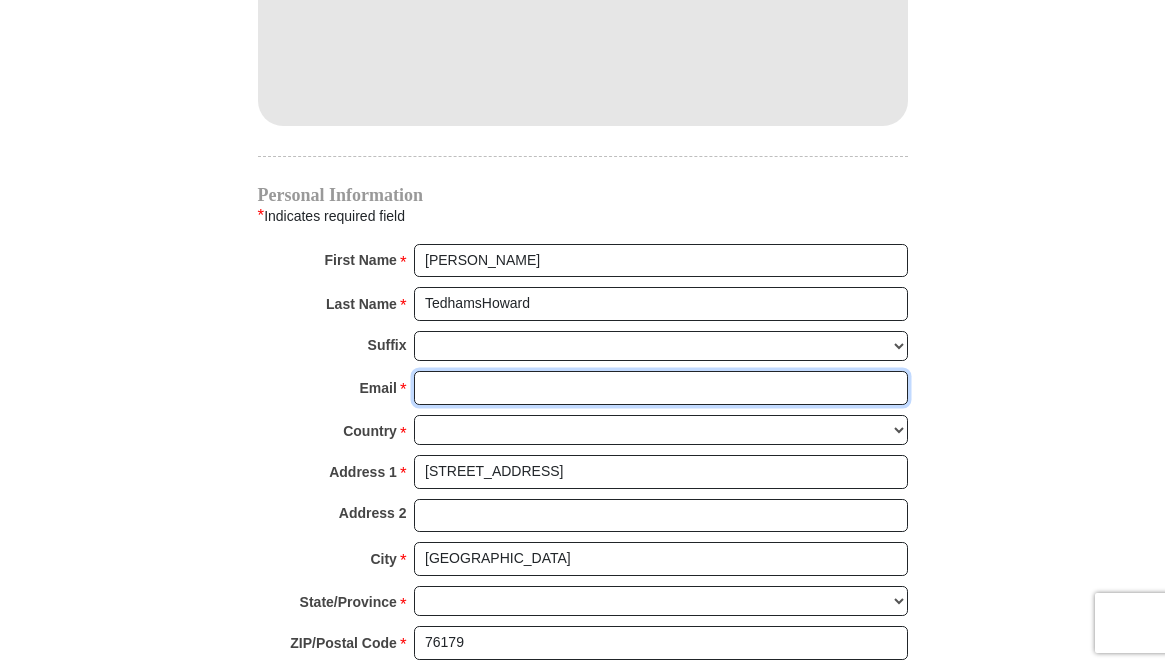 type on "[EMAIL_ADDRESS][PERSON_NAME][DOMAIN_NAME]" 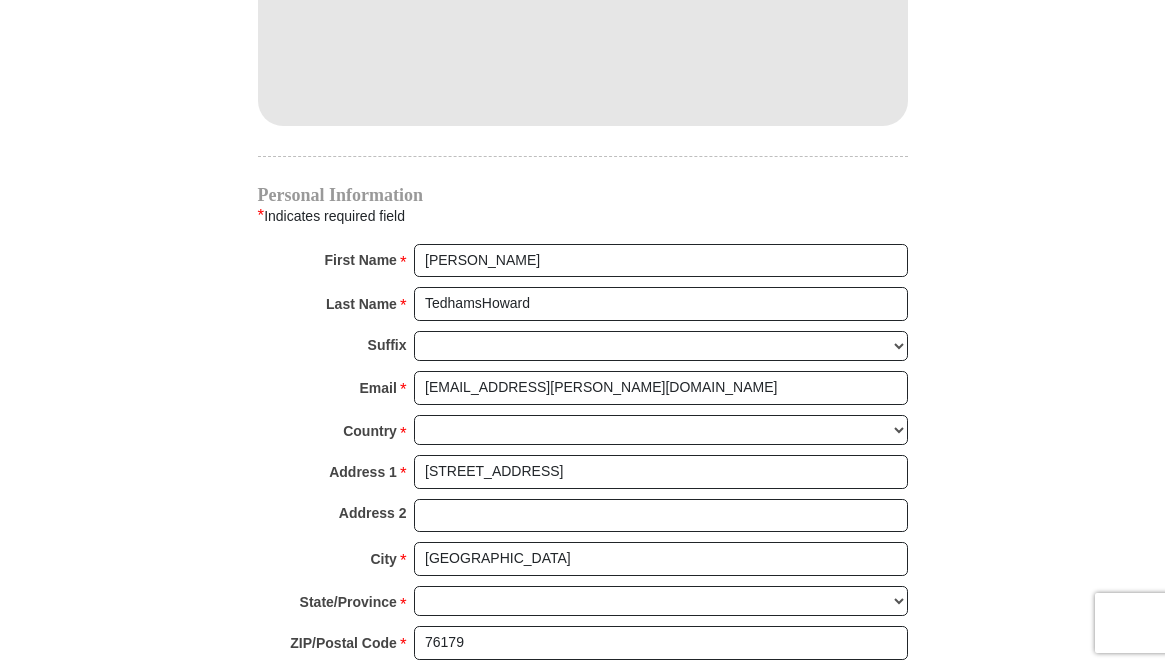 select on "US" 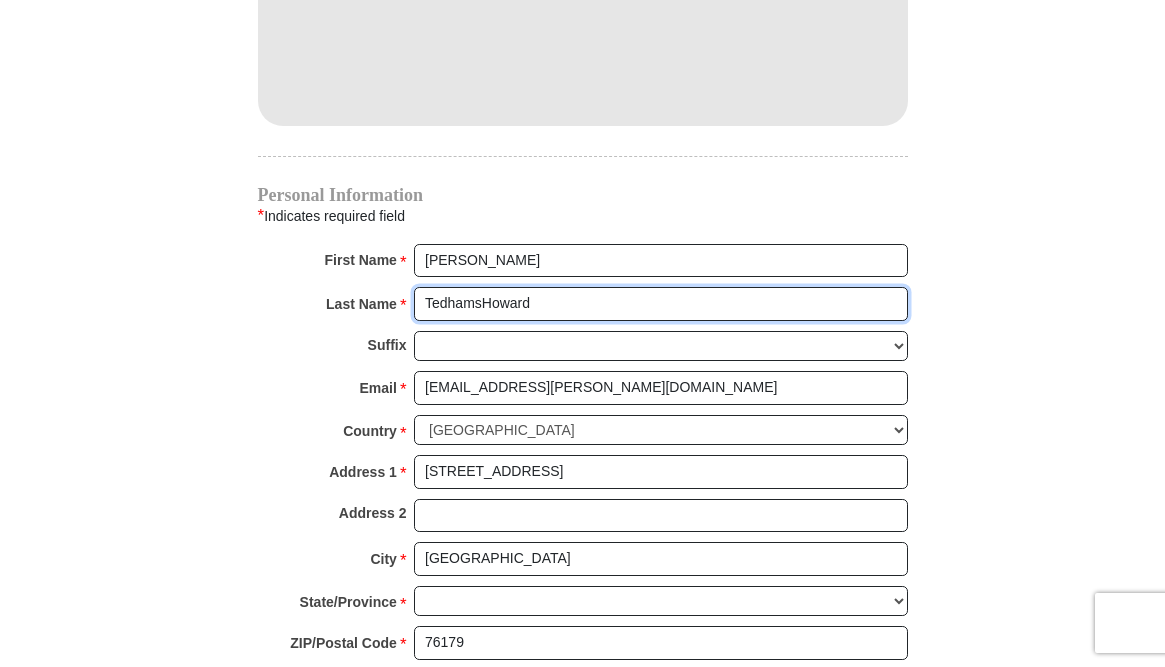 type 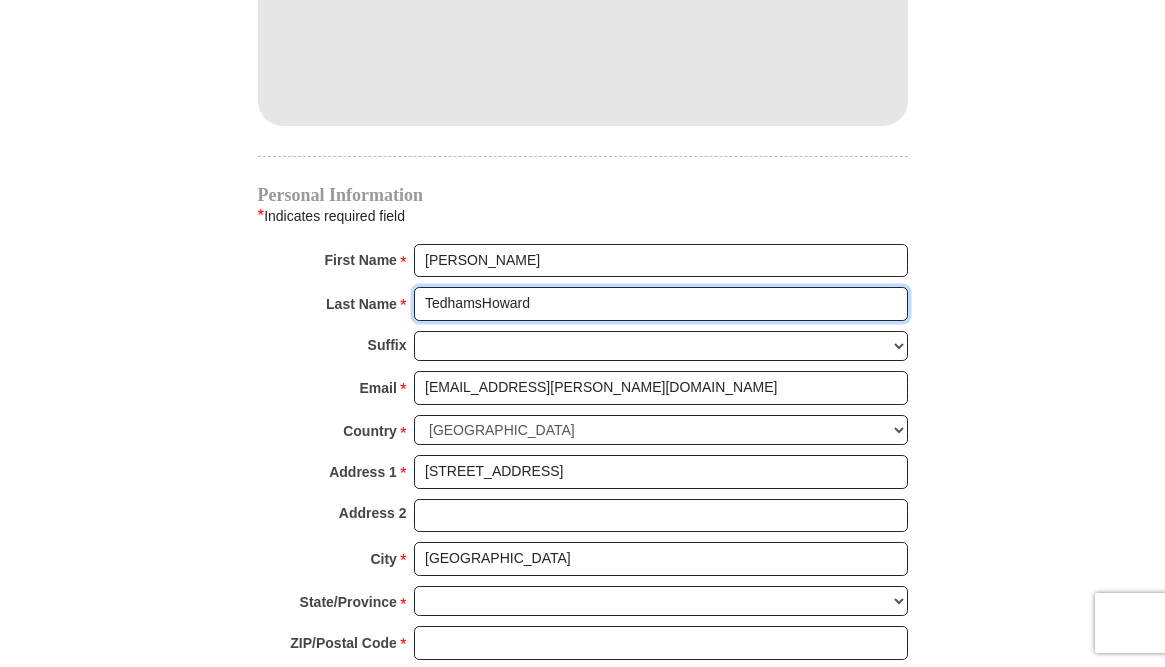 type on "[STREET_ADDRESS]" 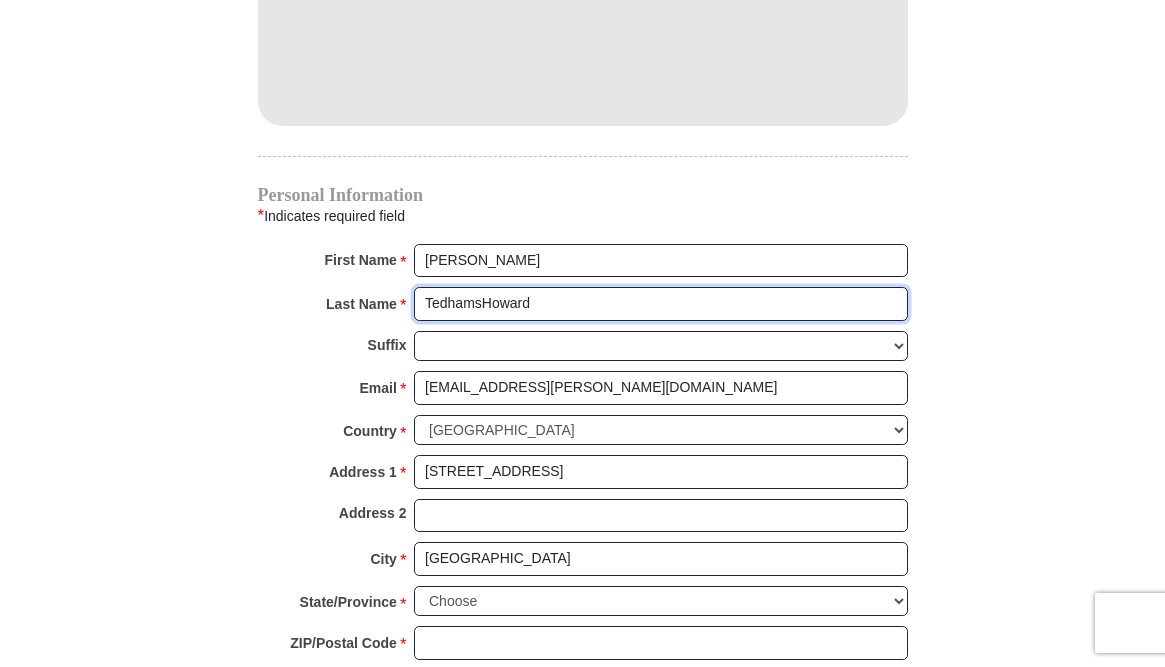 type 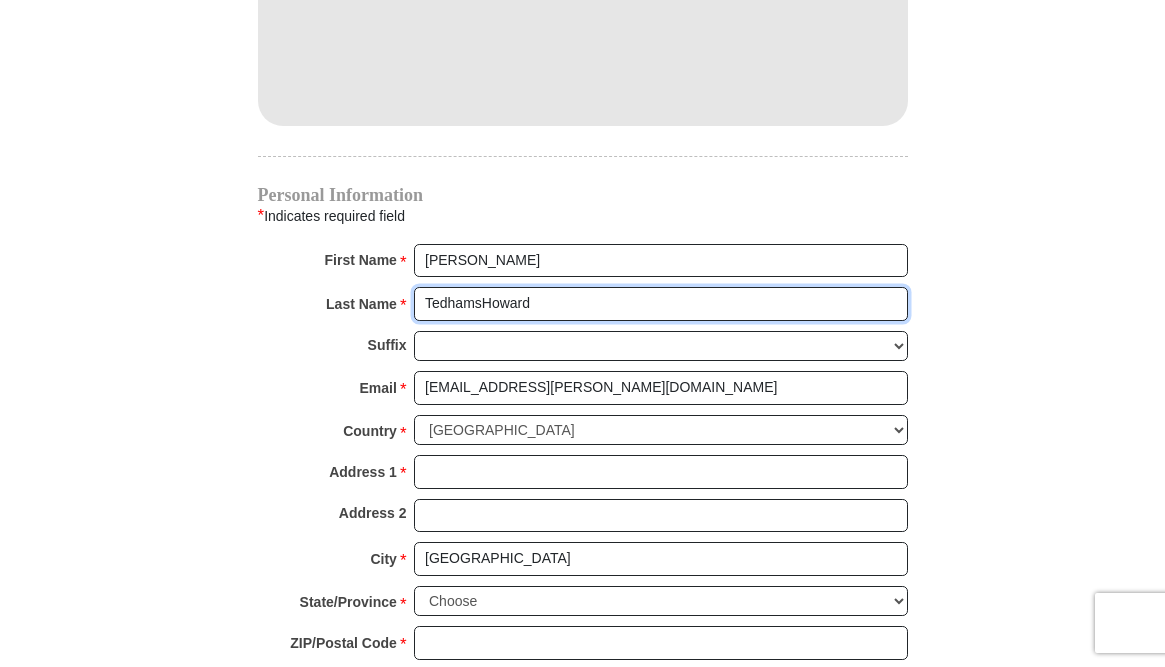 type 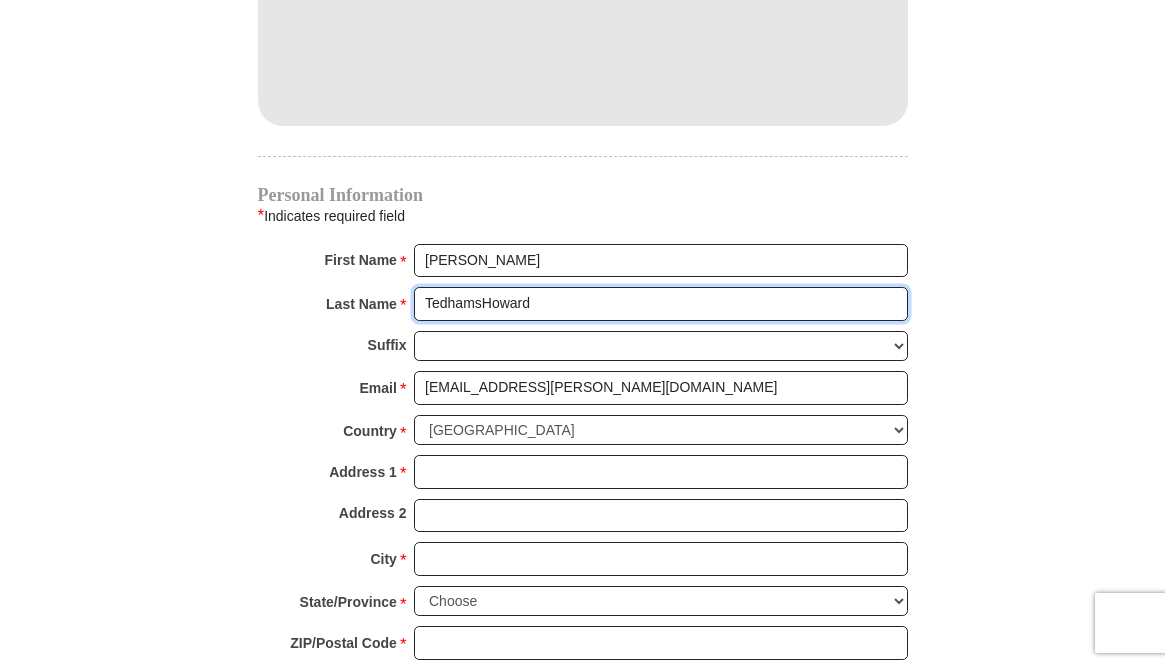 type 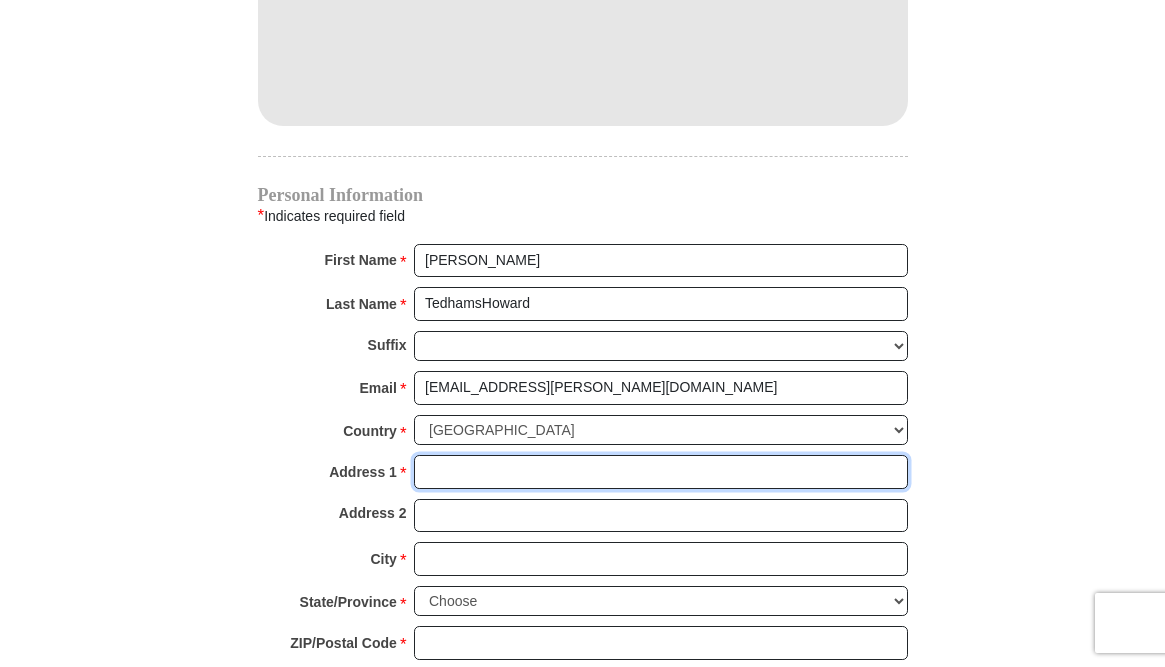 click on "Address 1
*" at bounding box center [661, 472] 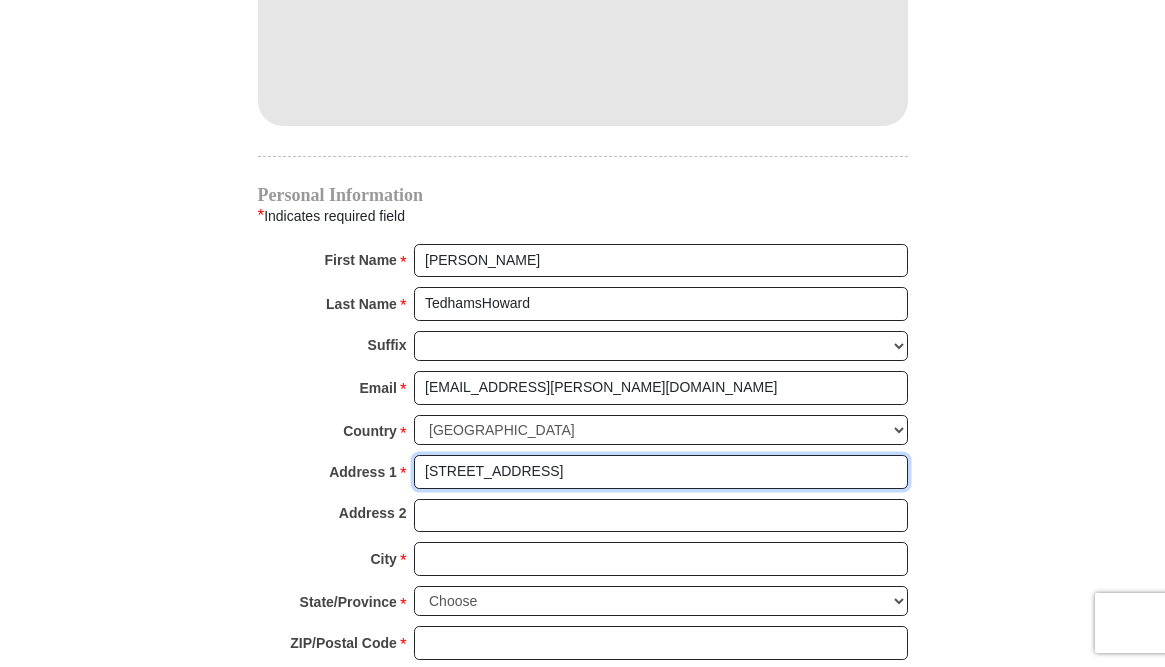 type on "[STREET_ADDRESS]" 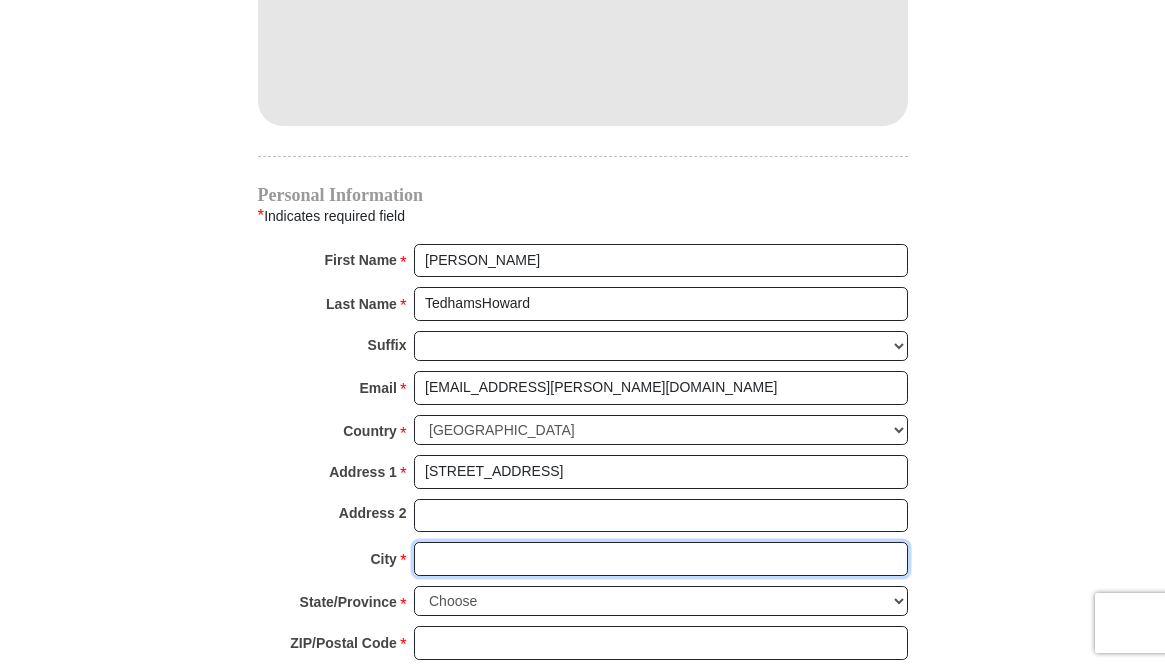 click on "City
*" at bounding box center [661, 559] 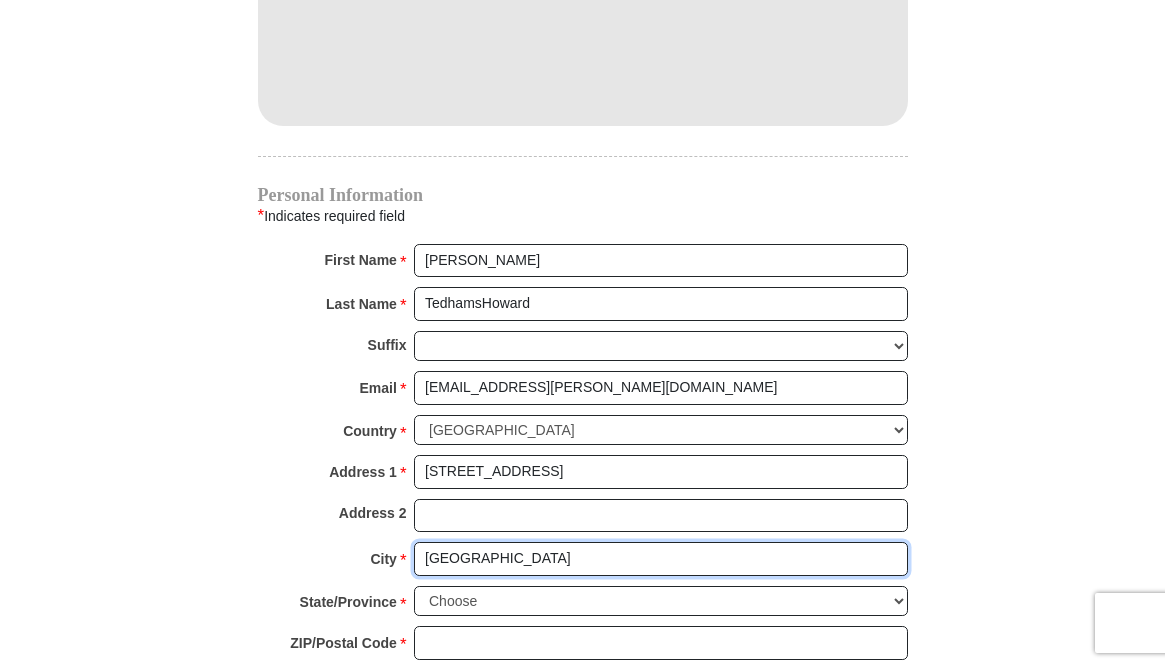 type on "[GEOGRAPHIC_DATA]" 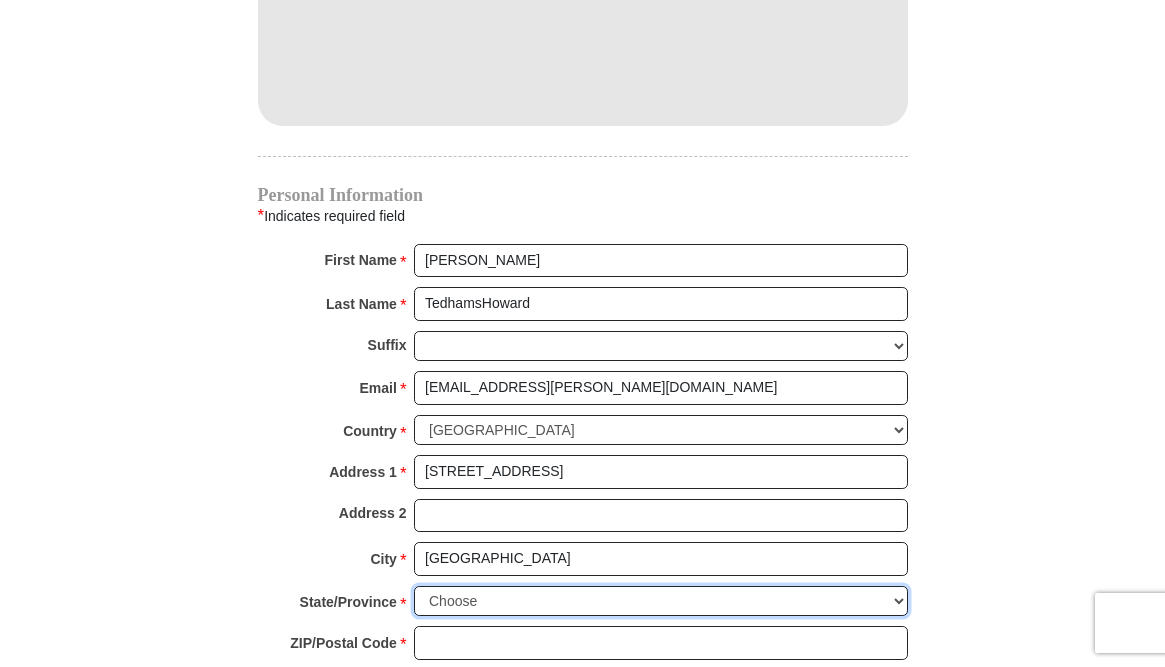 click on "Choose [US_STATE] [US_STATE] [US_STATE] [US_STATE] [US_STATE] Armed Forces Americas Armed Forces Europe Armed Forces Pacific [US_STATE] [US_STATE] [US_STATE] [US_STATE] [US_STATE] [US_STATE] [US_STATE] [US_STATE] [US_STATE] [US_STATE] [US_STATE] [US_STATE] [US_STATE] [US_STATE] [US_STATE] [US_STATE] [US_STATE] [US_STATE] [PERSON_NAME][US_STATE] [US_STATE] [US_STATE] [US_STATE] [US_STATE] [US_STATE] [US_STATE] [US_STATE] [US_STATE] [US_STATE] [US_STATE] [US_STATE] [US_STATE] [US_STATE] [US_STATE] [US_STATE] [US_STATE] [US_STATE] [US_STATE] [US_STATE] [US_STATE] [US_STATE] [US_STATE] [US_STATE] [US_STATE] [US_STATE] [US_STATE] [US_STATE] [US_STATE] [US_STATE] [GEOGRAPHIC_DATA] [US_STATE][PERSON_NAME][US_STATE] [US_STATE][PERSON_NAME] [US_STATE] [US_STATE]" at bounding box center [661, 601] 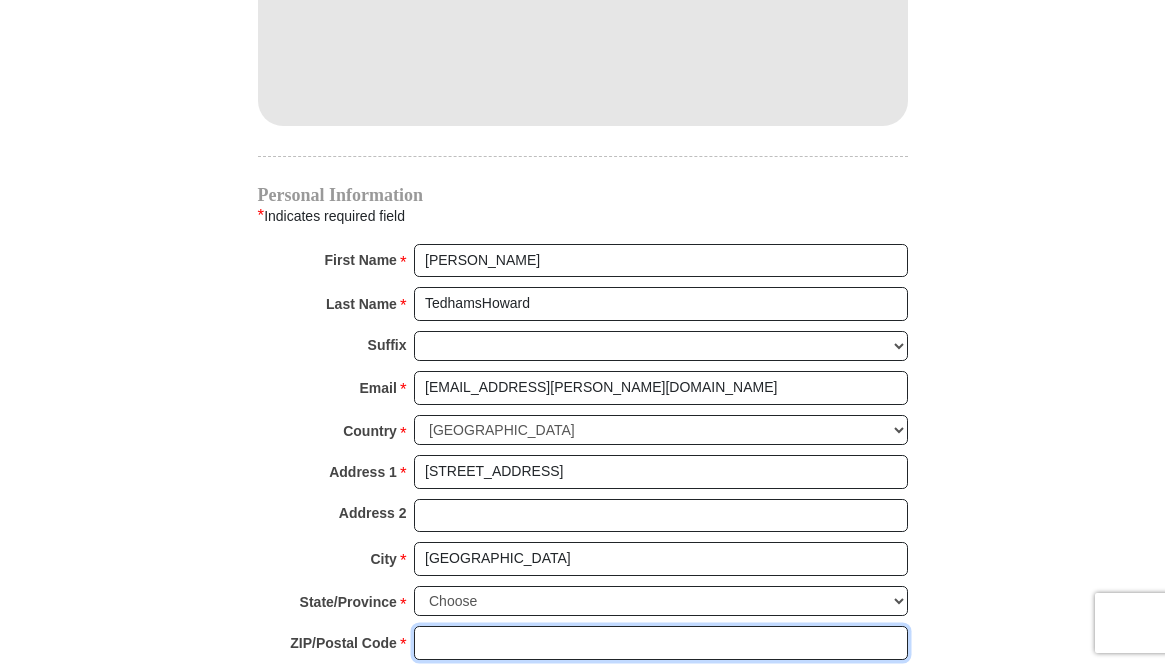 click on "ZIP/Postal Code
*" at bounding box center (661, 643) 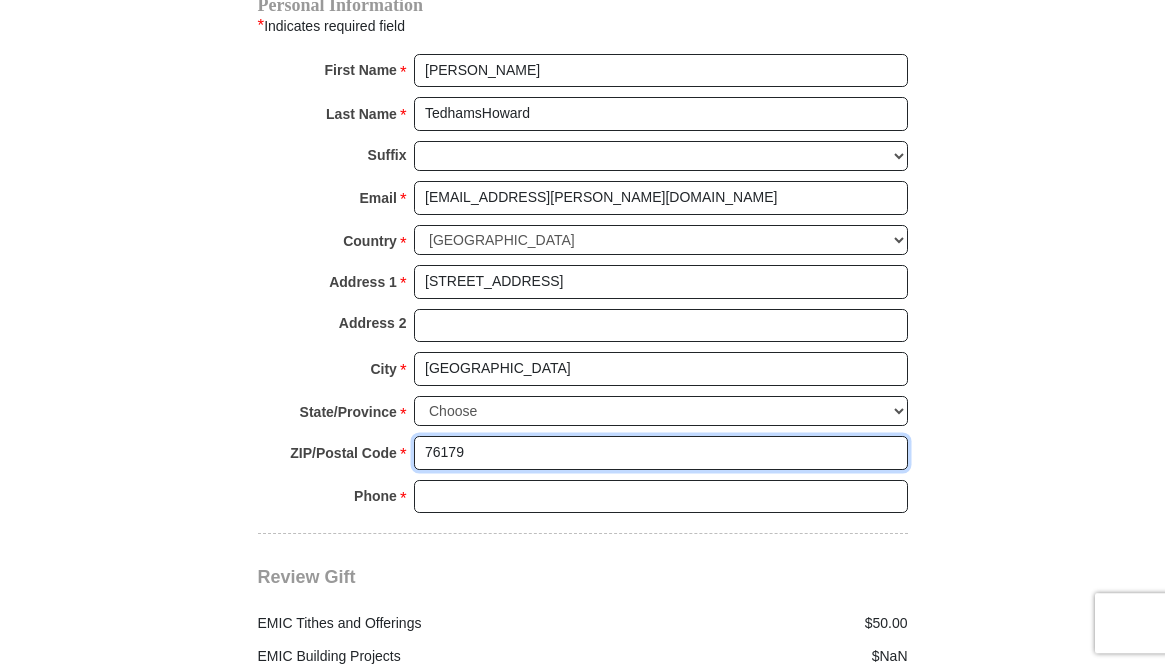 scroll, scrollTop: 2040, scrollLeft: 0, axis: vertical 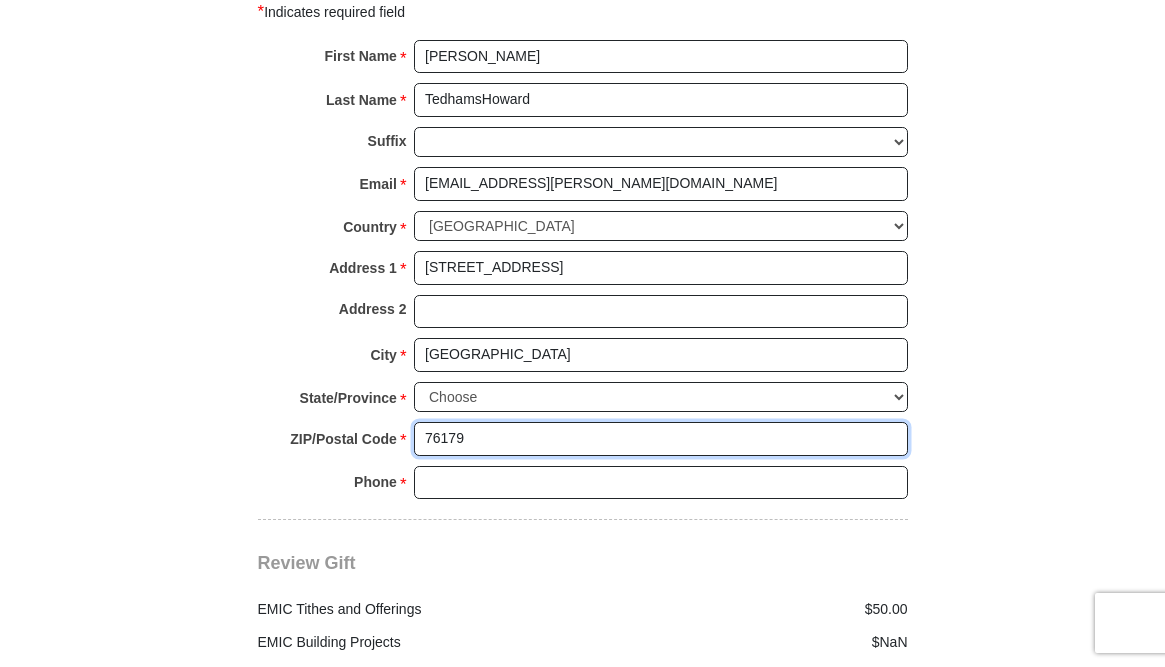 type on "76179" 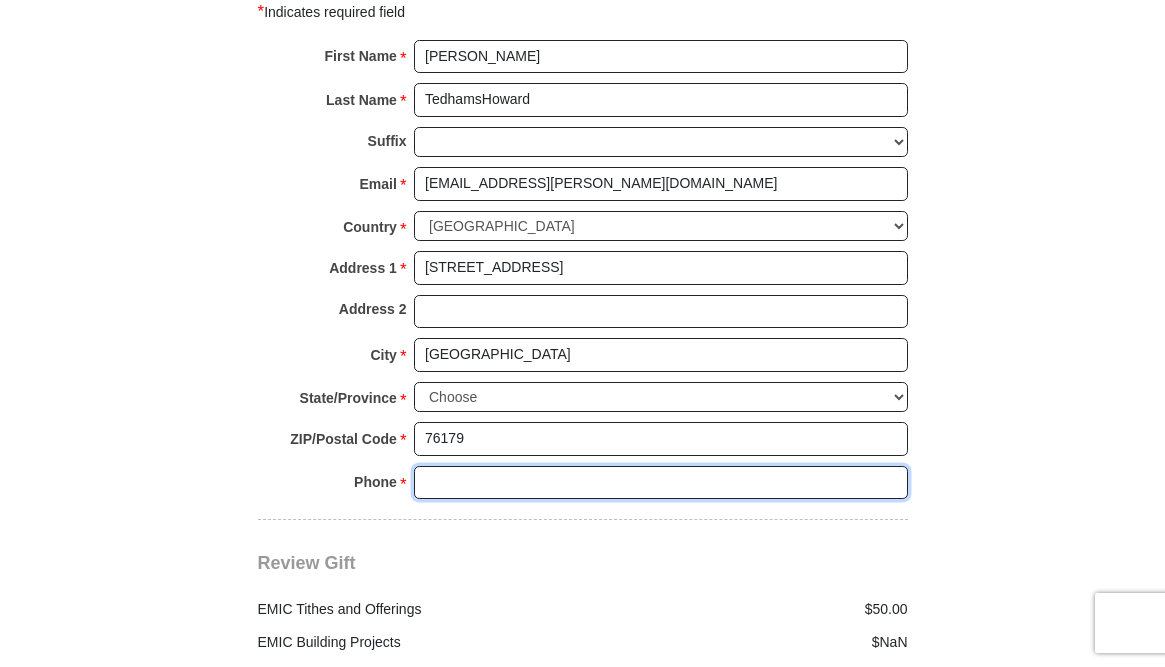 click on "Phone
*
*" at bounding box center [661, 483] 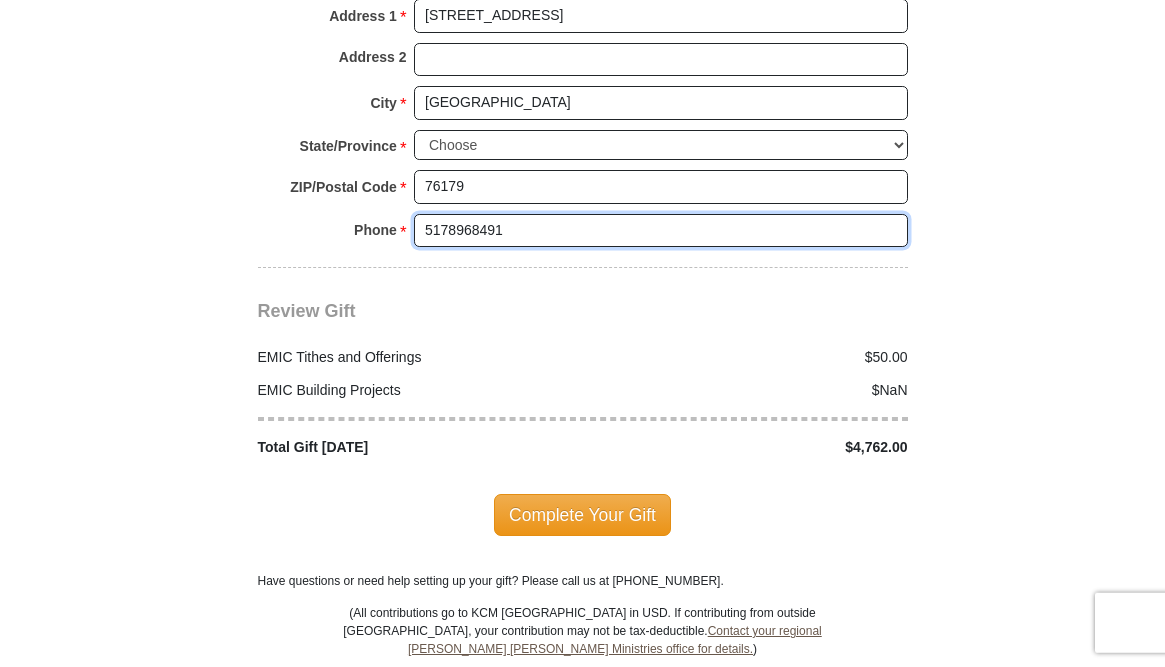 scroll, scrollTop: 2346, scrollLeft: 0, axis: vertical 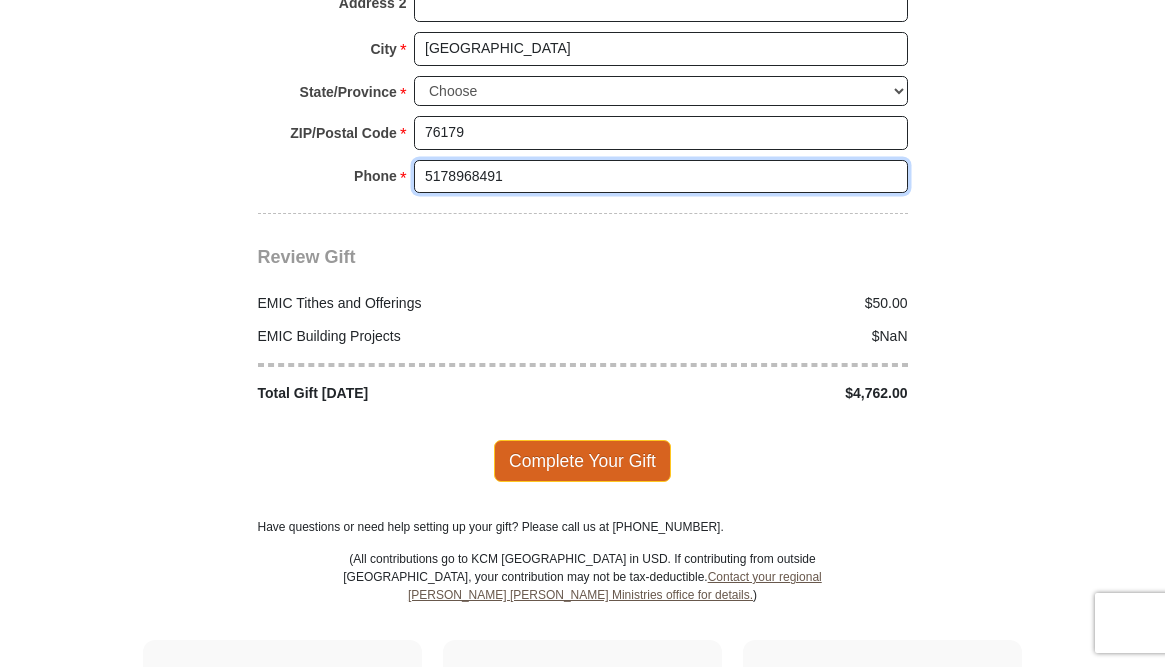type on "5178968491" 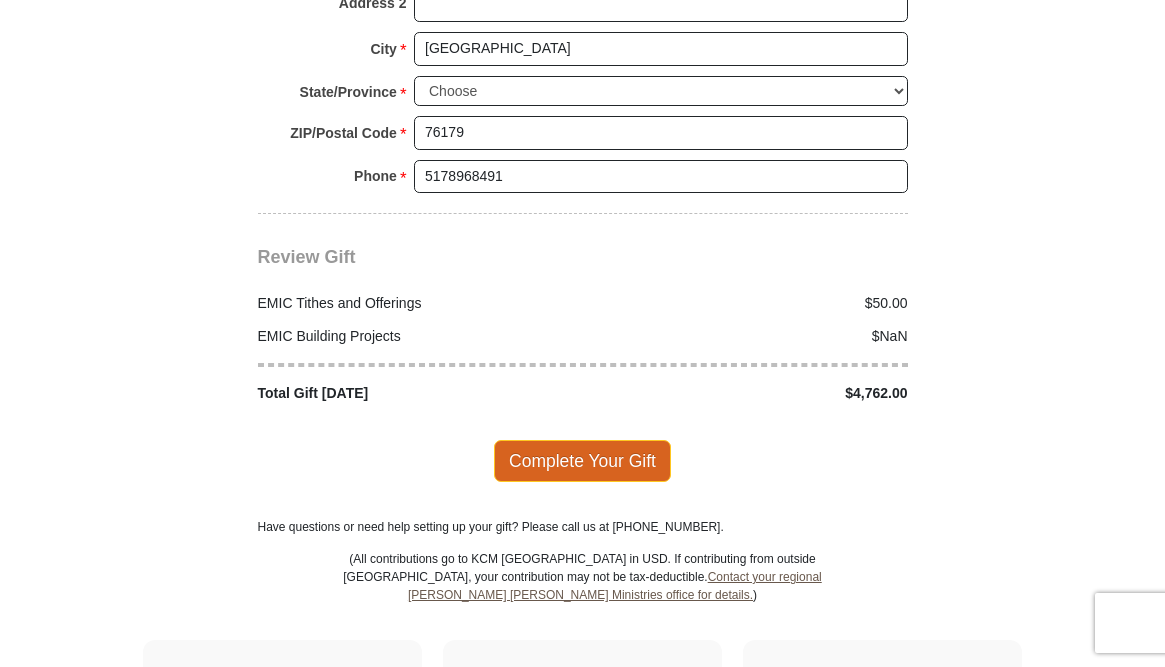 click on "Complete Your Gift" at bounding box center [582, 461] 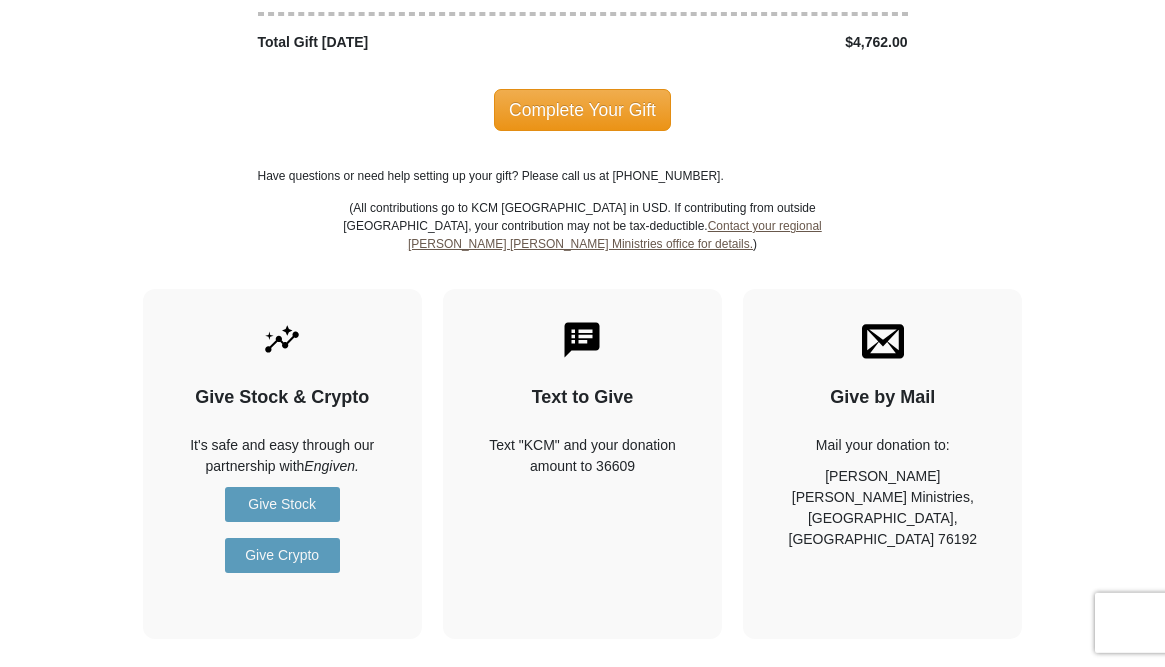 scroll, scrollTop: 2829, scrollLeft: 0, axis: vertical 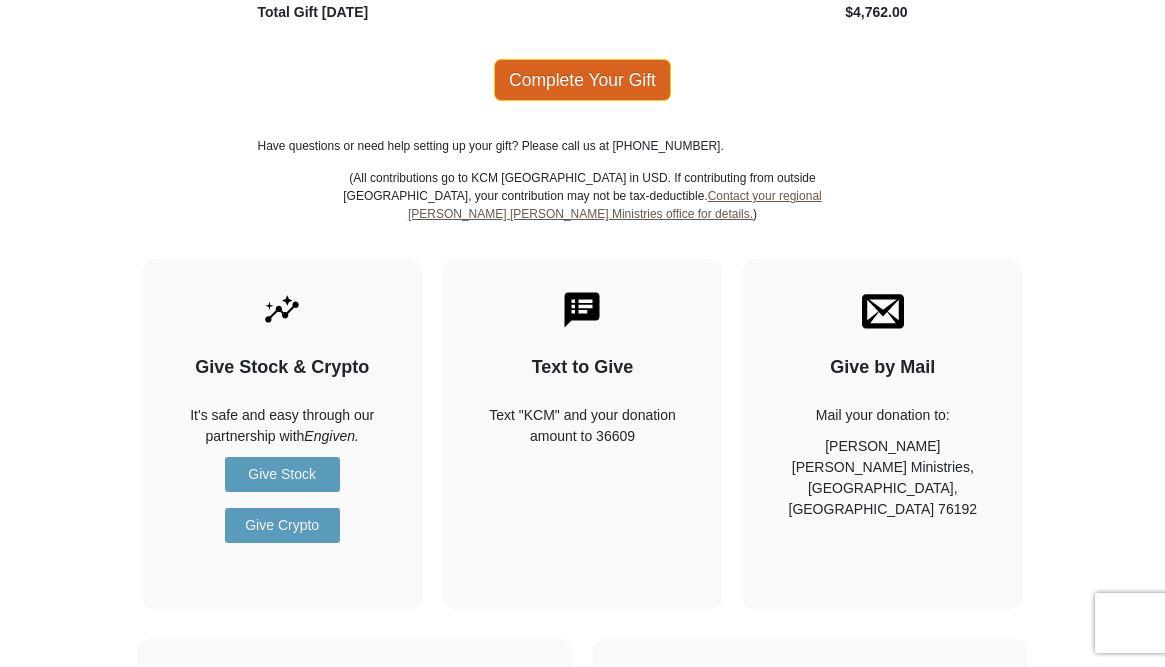 click on "Complete Your Gift" at bounding box center [582, 80] 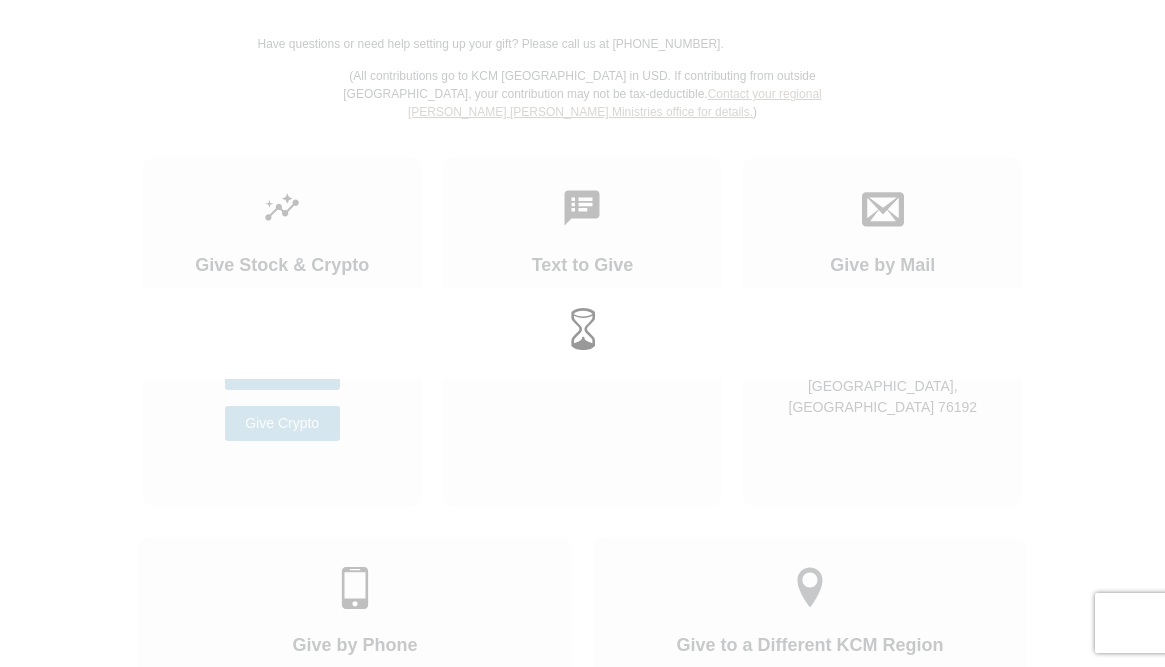 scroll, scrollTop: 2727, scrollLeft: 0, axis: vertical 